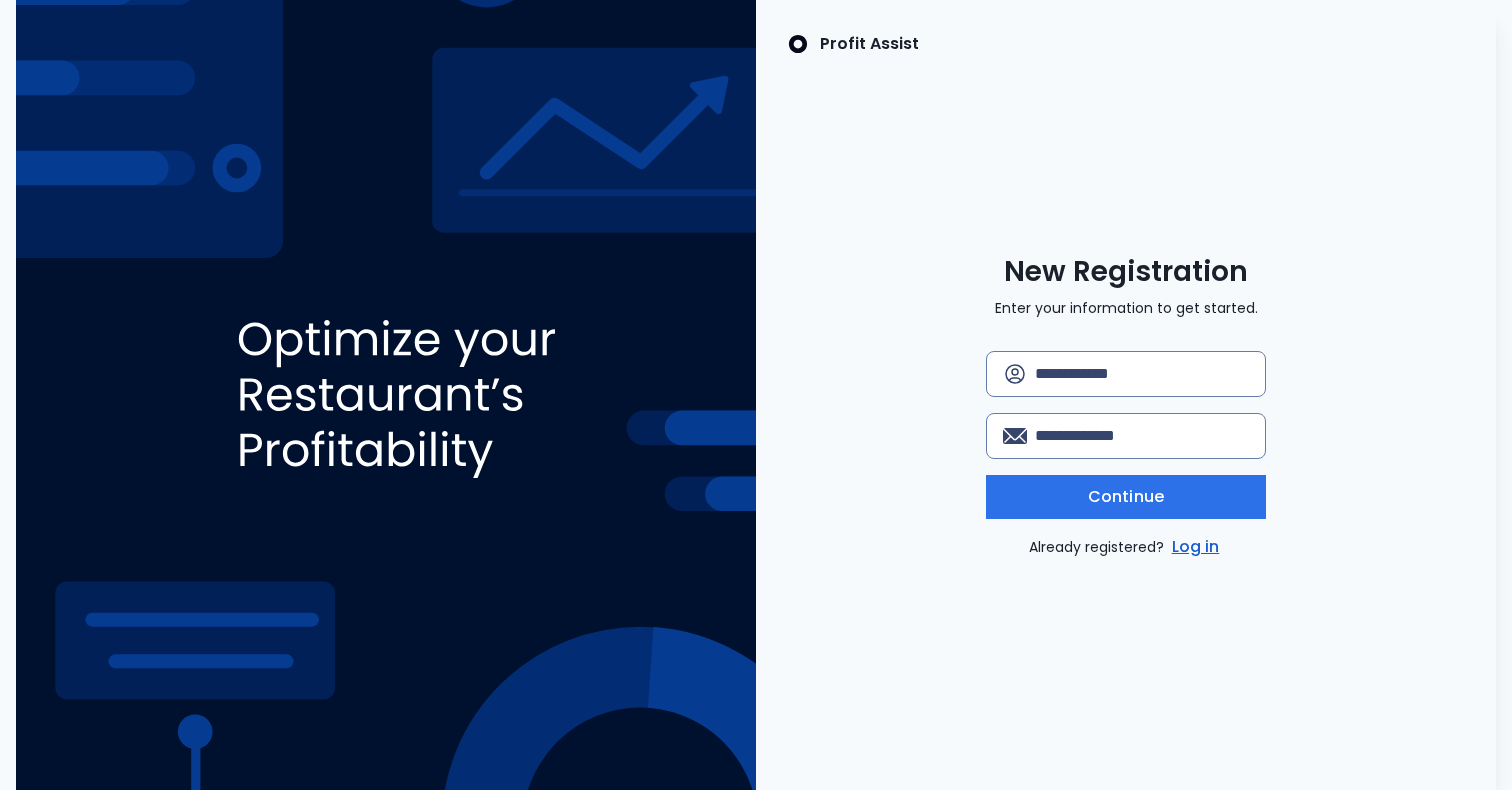 scroll, scrollTop: 0, scrollLeft: 0, axis: both 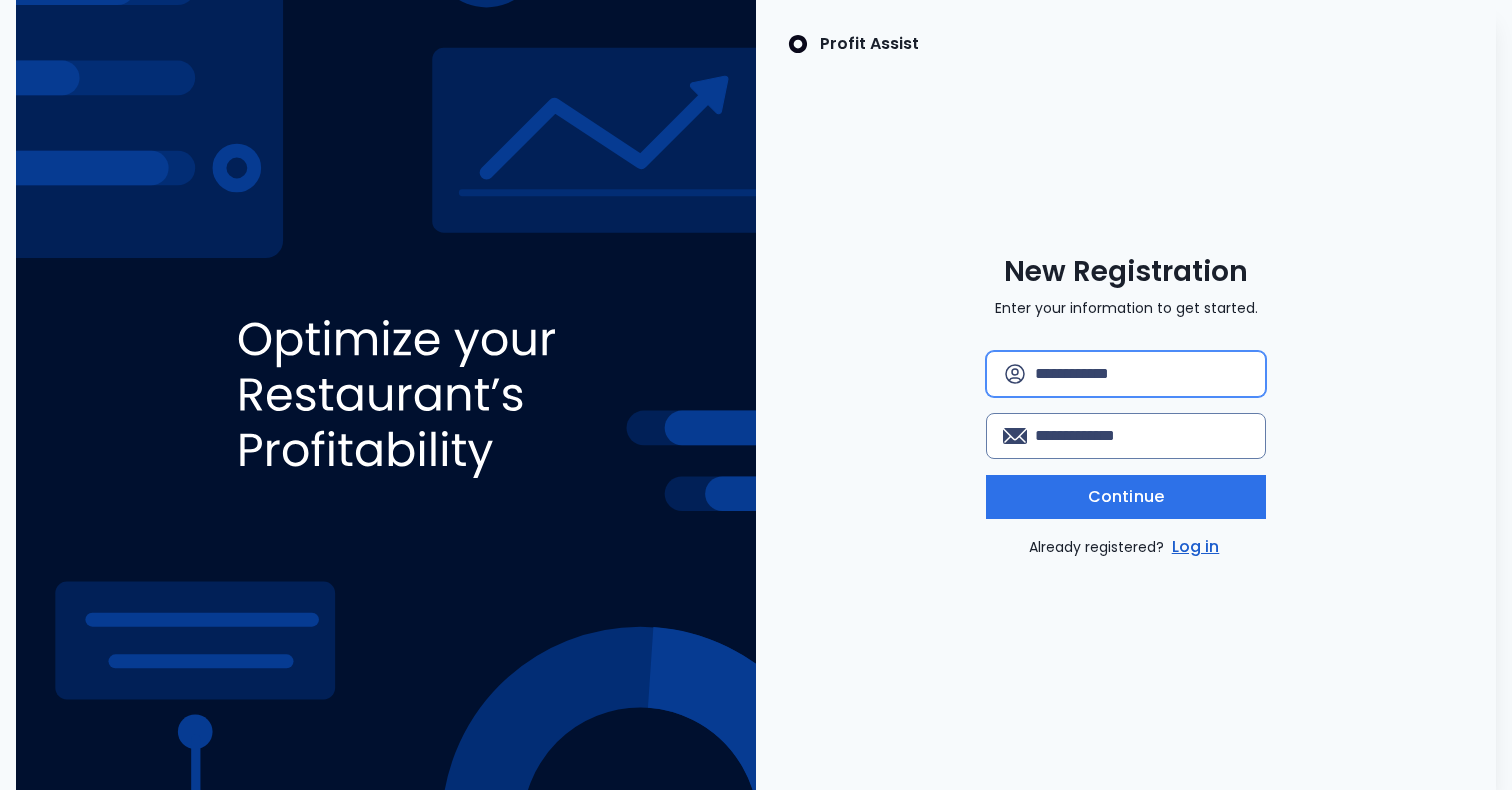 click at bounding box center [1142, 374] 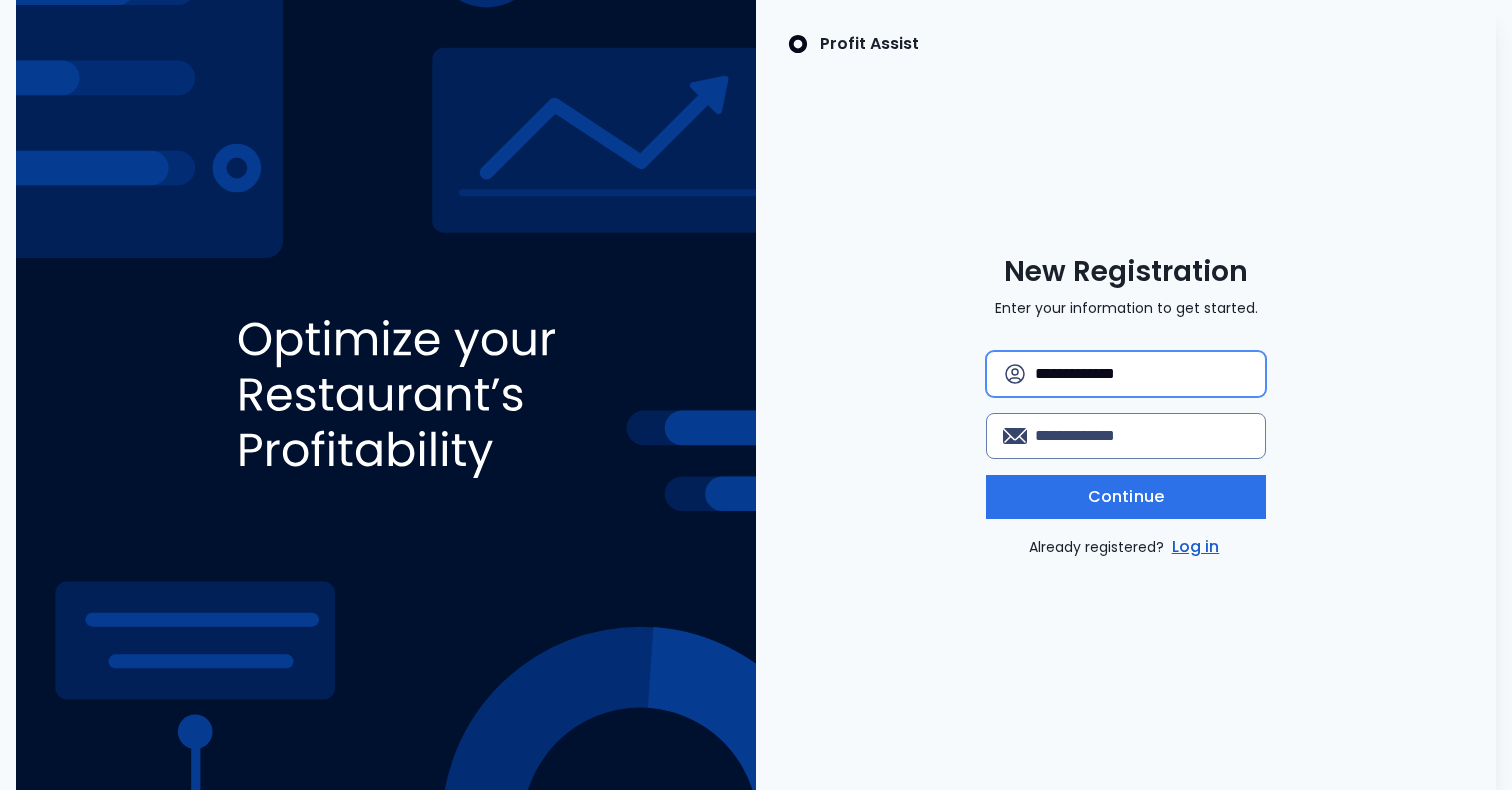 type on "**********" 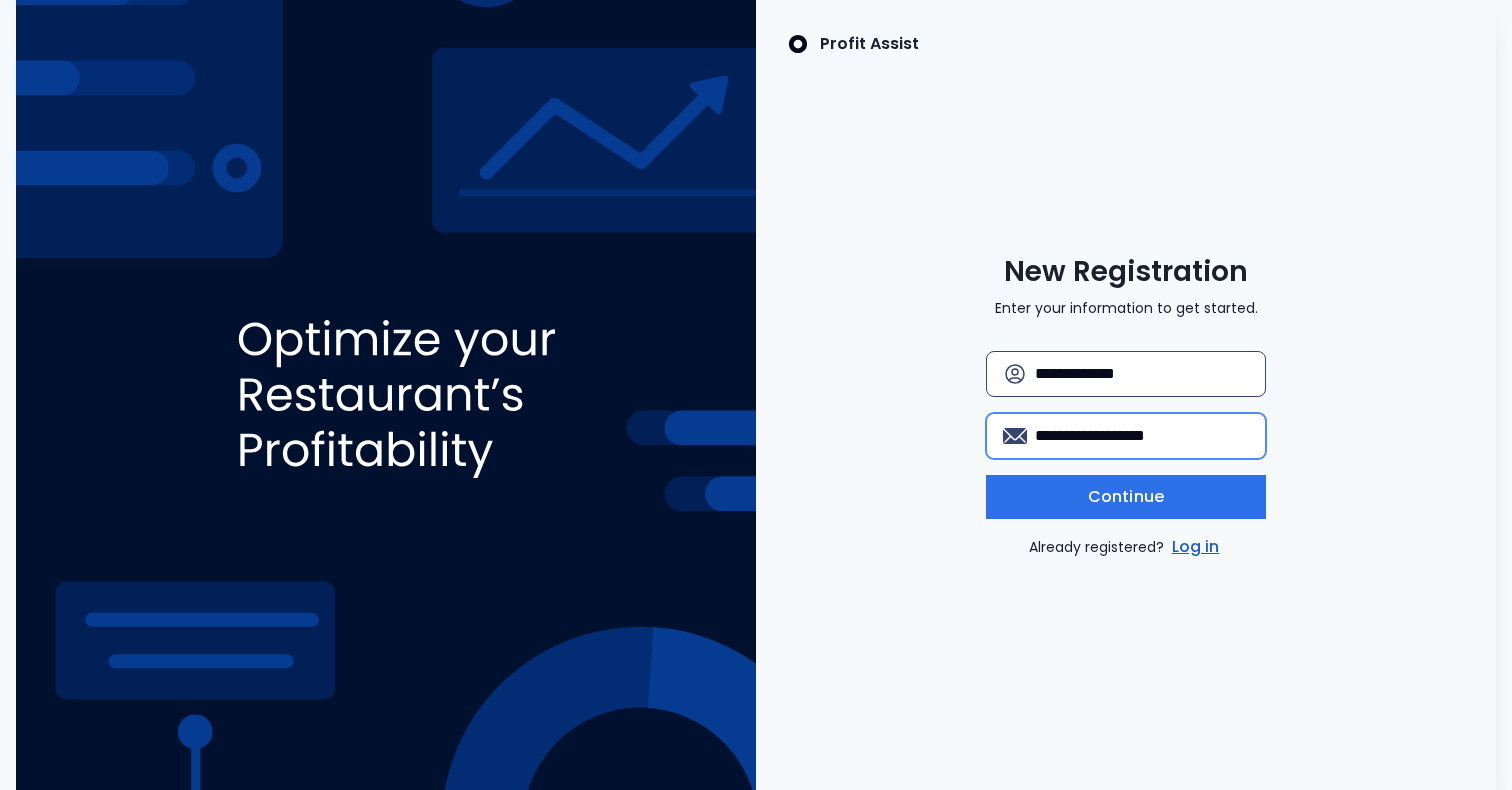 type on "**********" 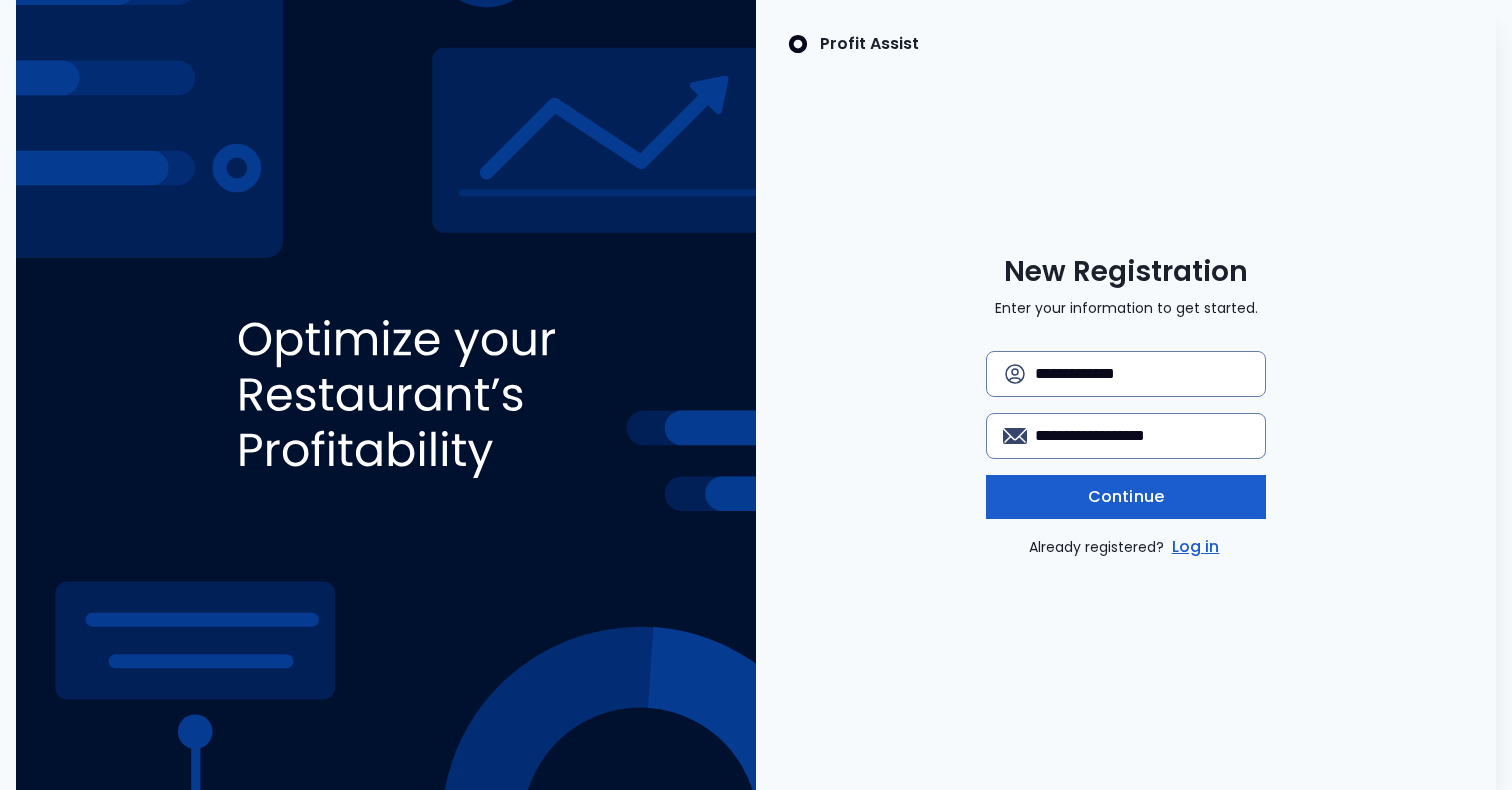 click on "Continue" at bounding box center [1126, 497] 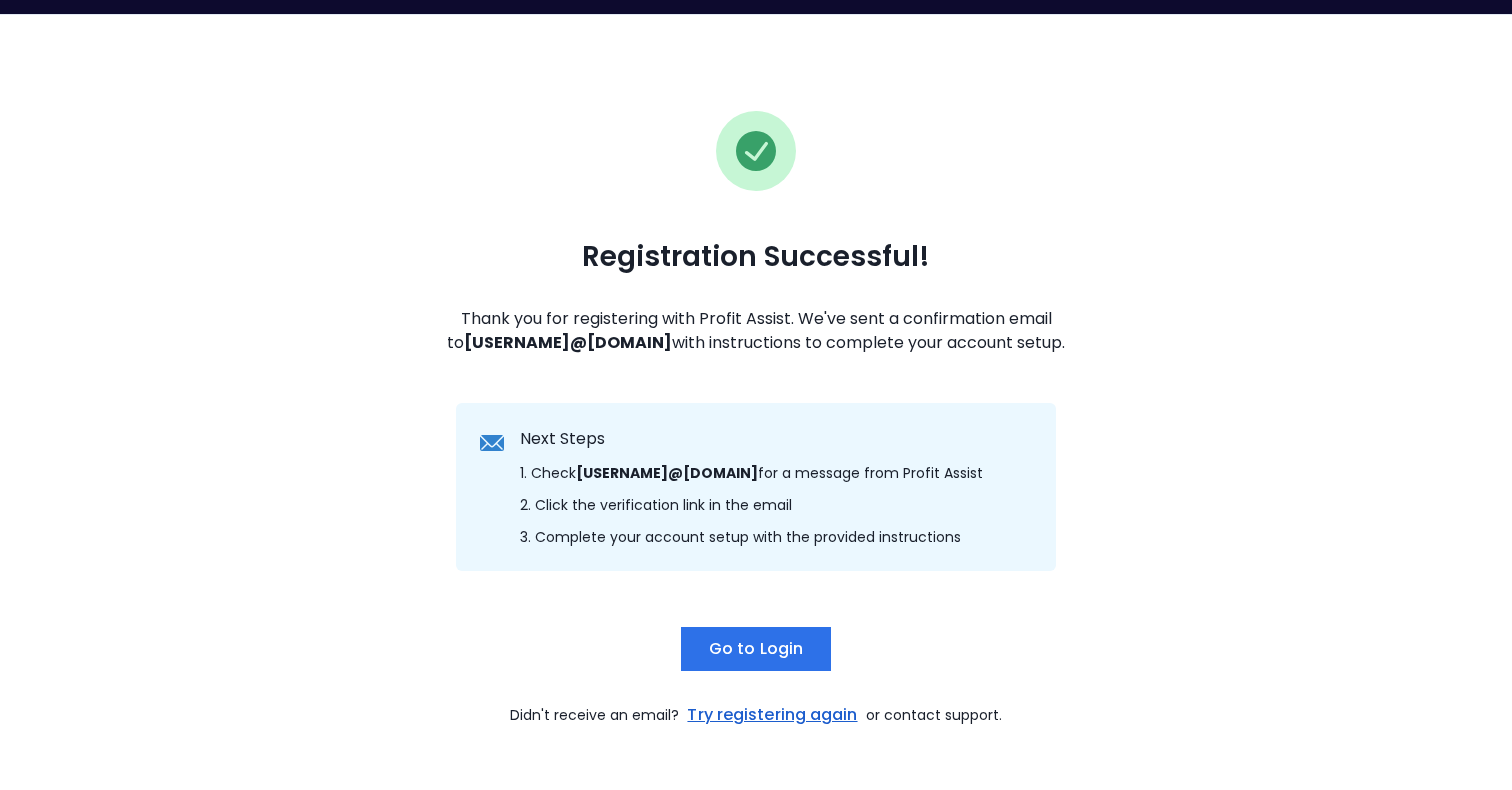 scroll, scrollTop: 56, scrollLeft: 0, axis: vertical 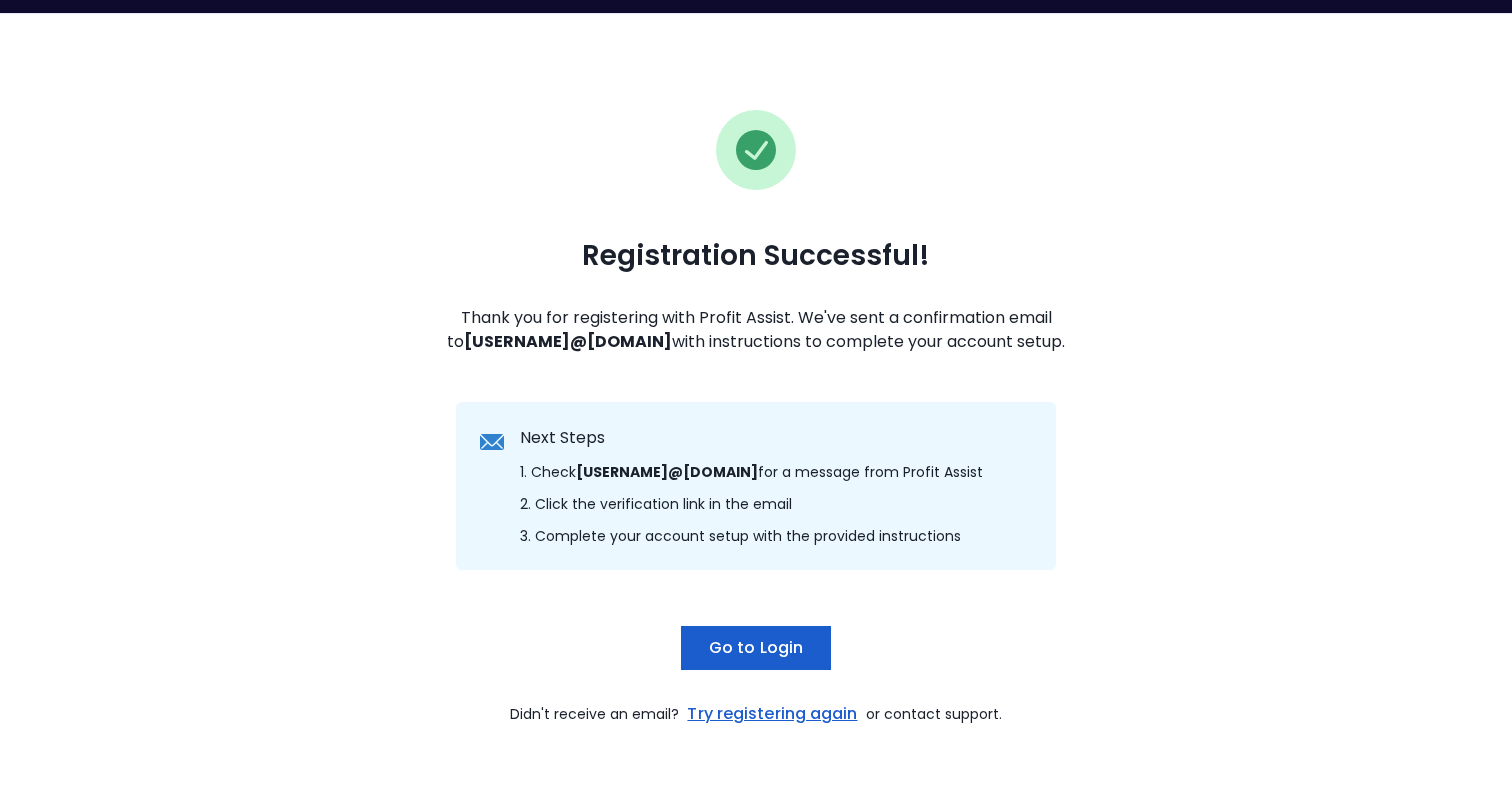 click on "Go to Login" at bounding box center [756, 648] 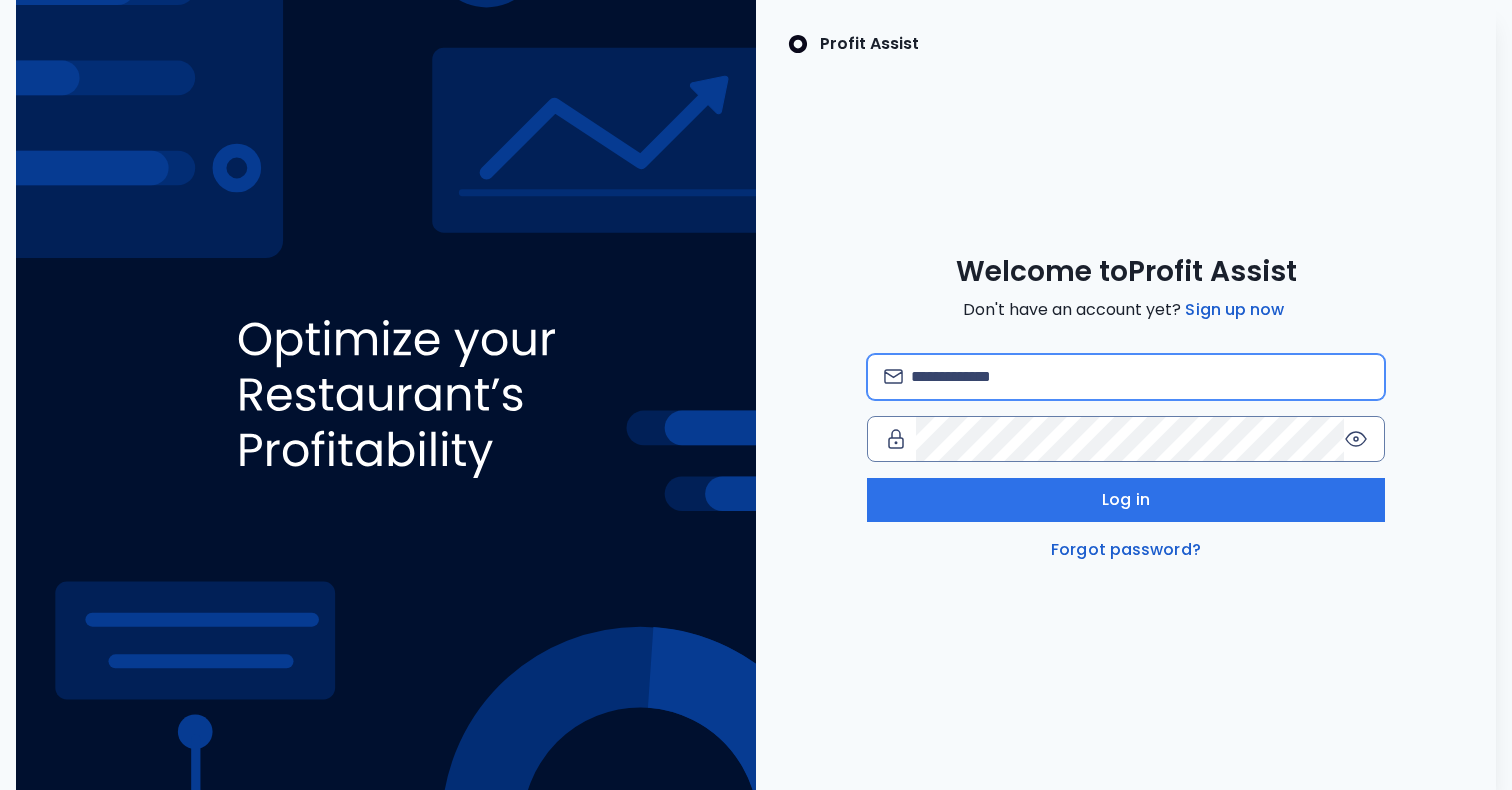 click at bounding box center (1139, 377) 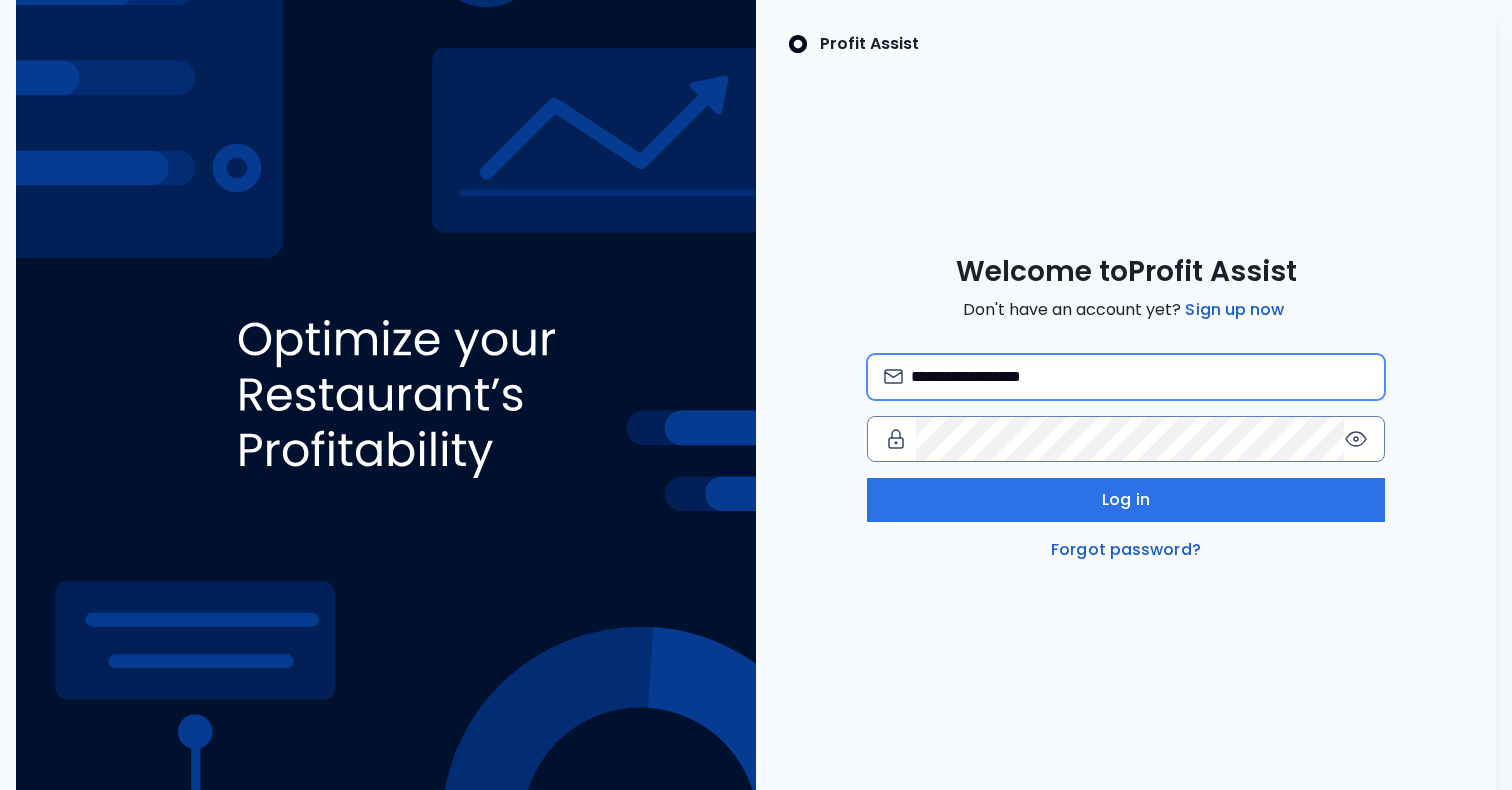 type on "**********" 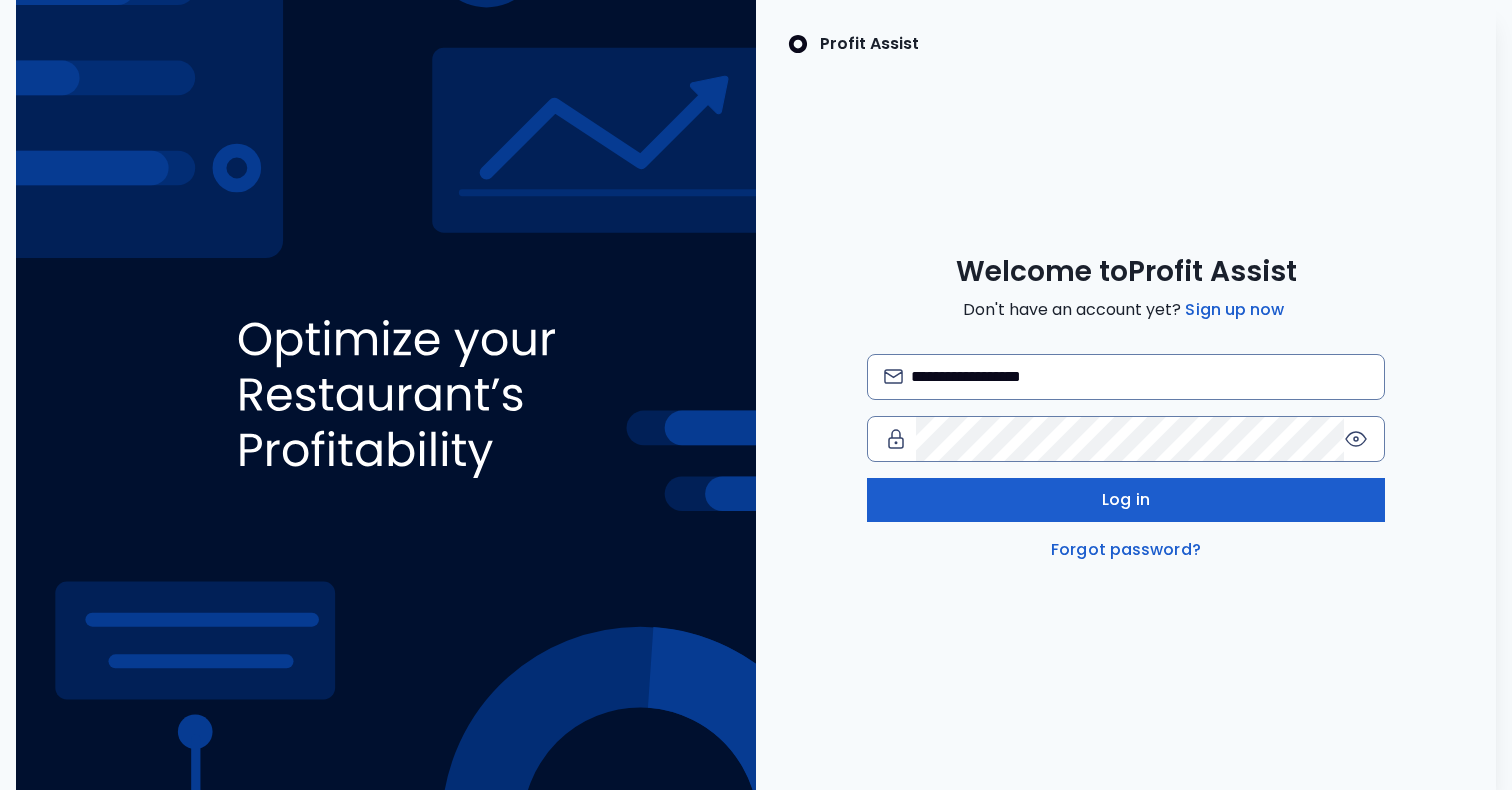 click on "Log in" at bounding box center [1126, 500] 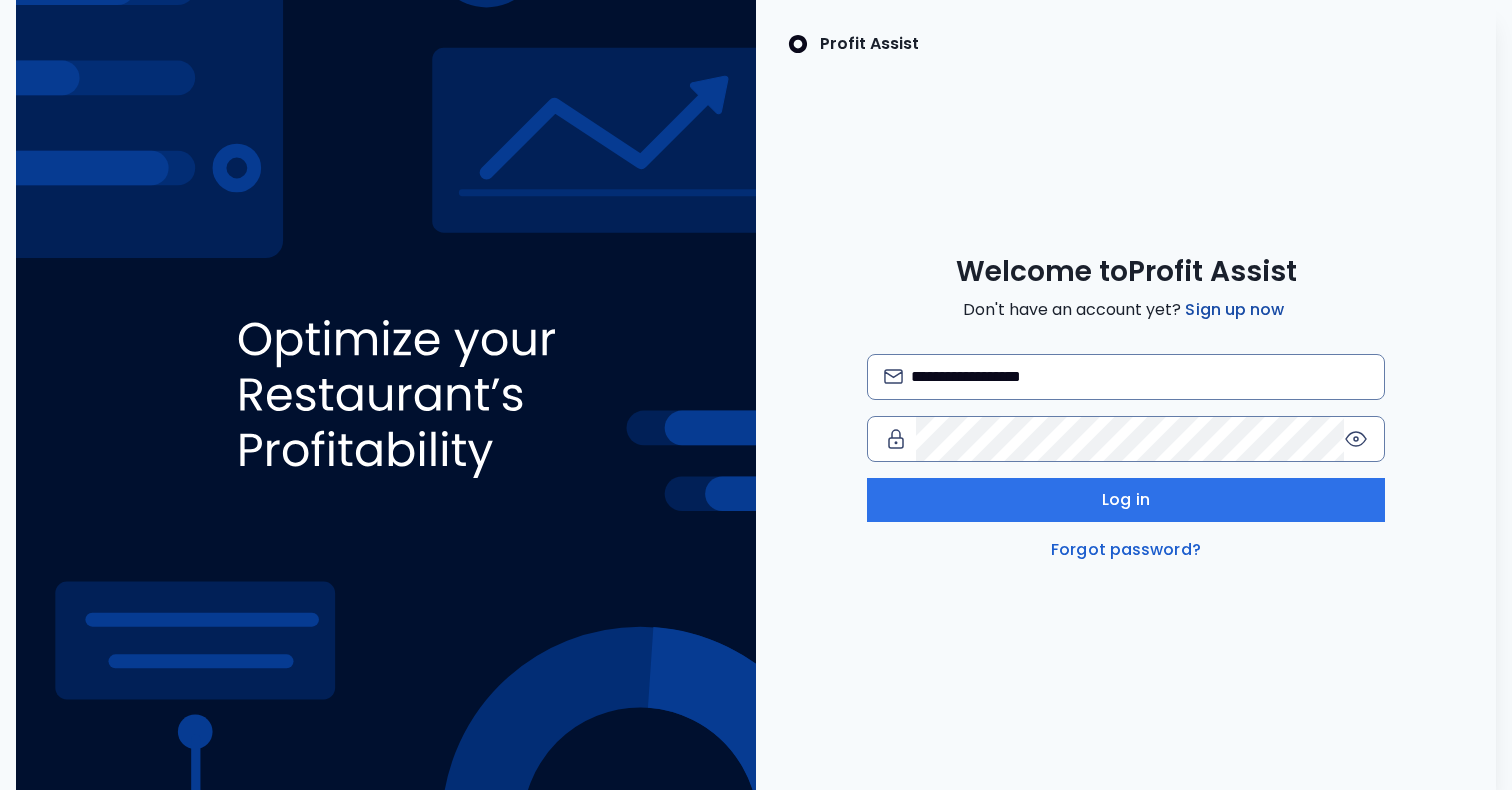 click on "Sign up now" at bounding box center (1234, 310) 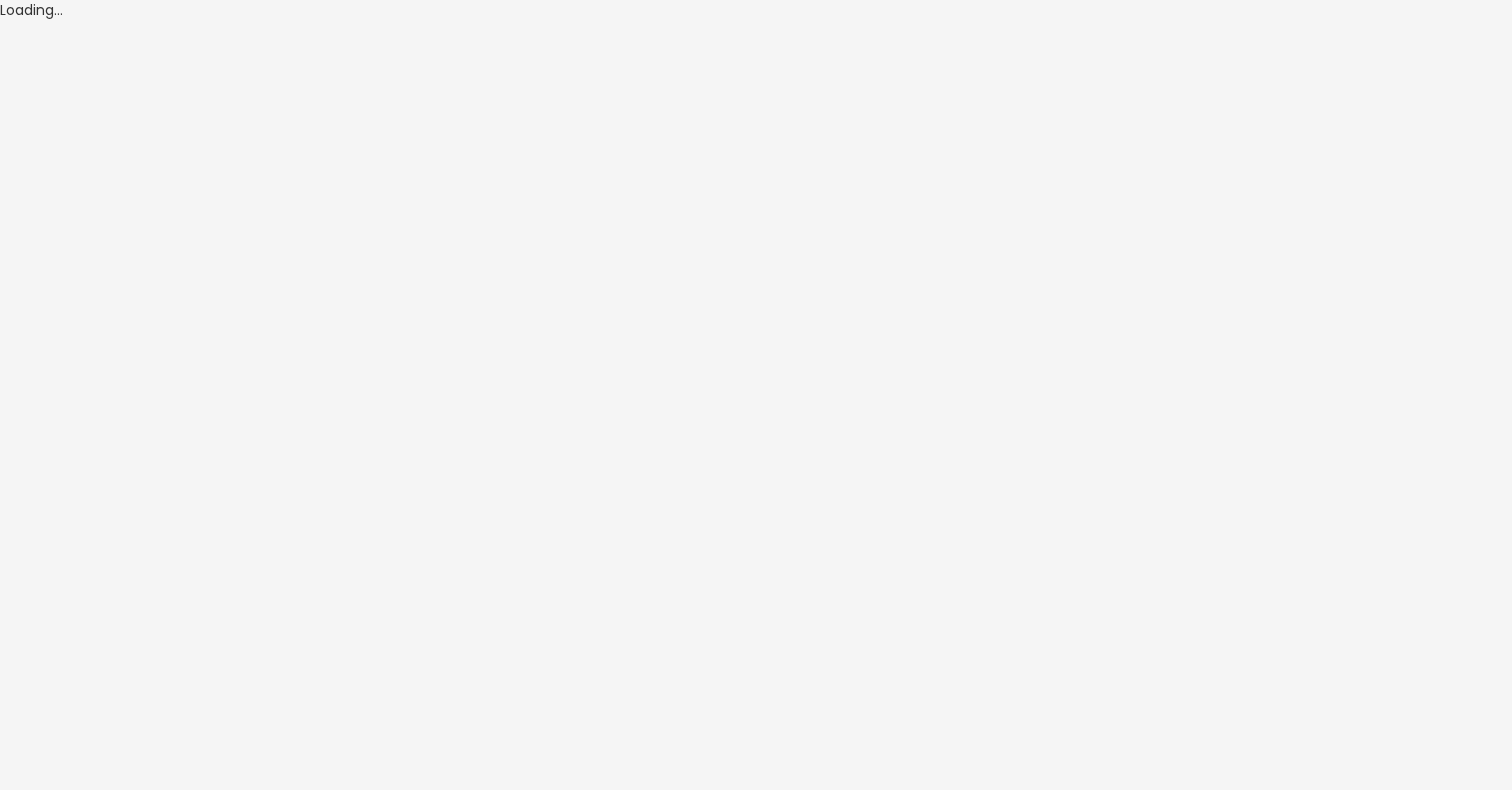 scroll, scrollTop: 0, scrollLeft: 0, axis: both 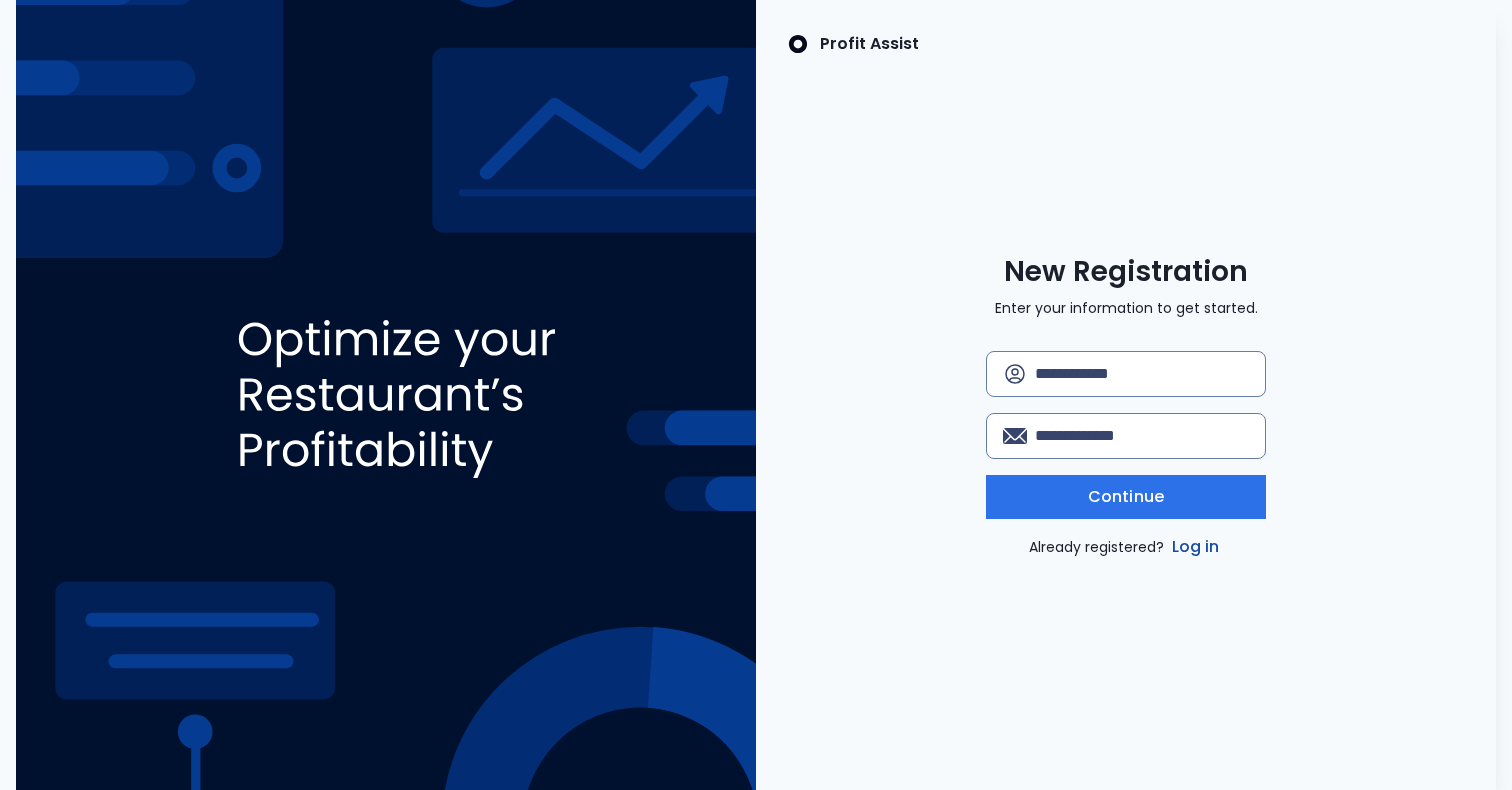 click on "Log in" at bounding box center [1196, 547] 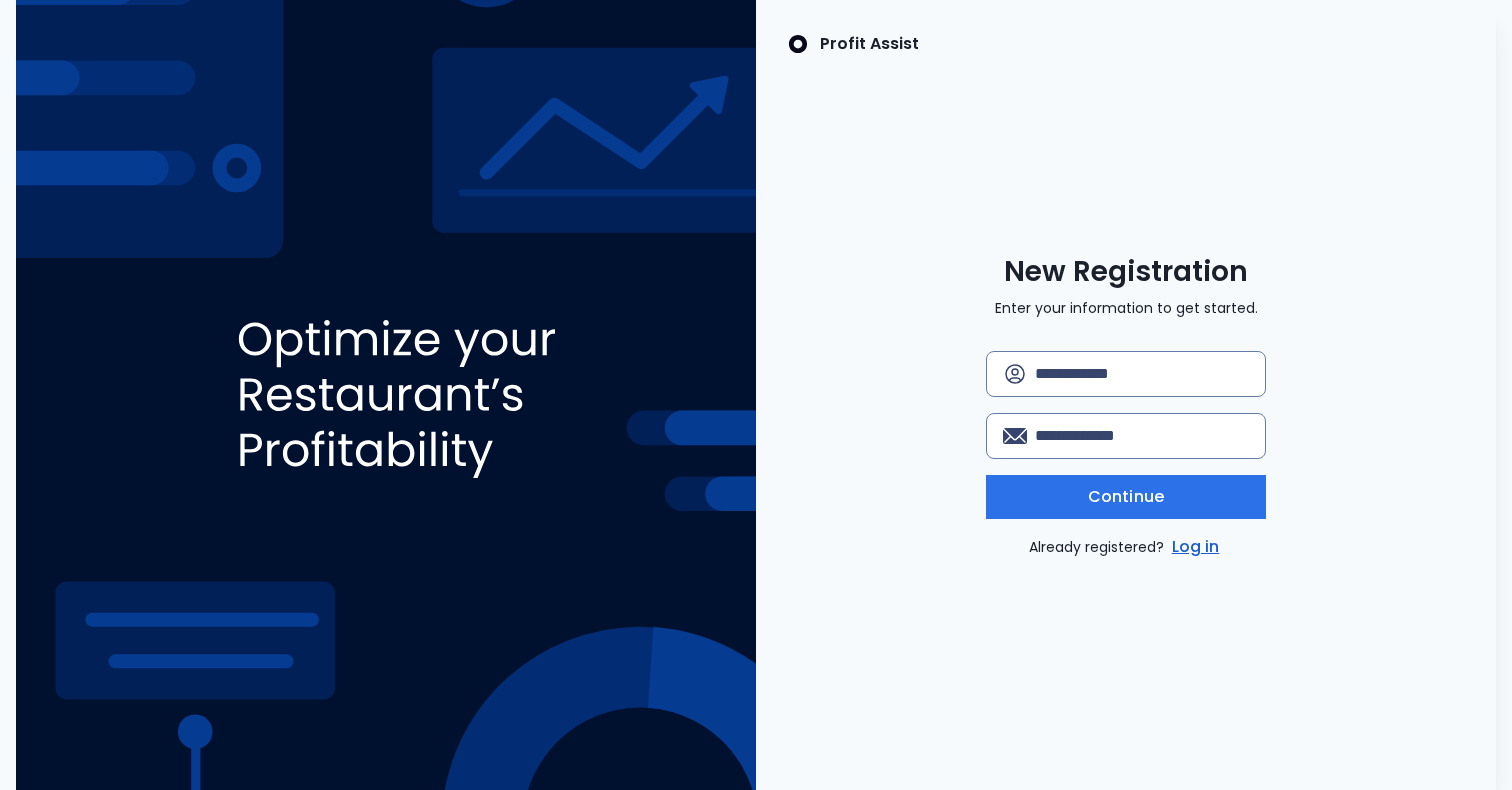 scroll, scrollTop: 0, scrollLeft: 0, axis: both 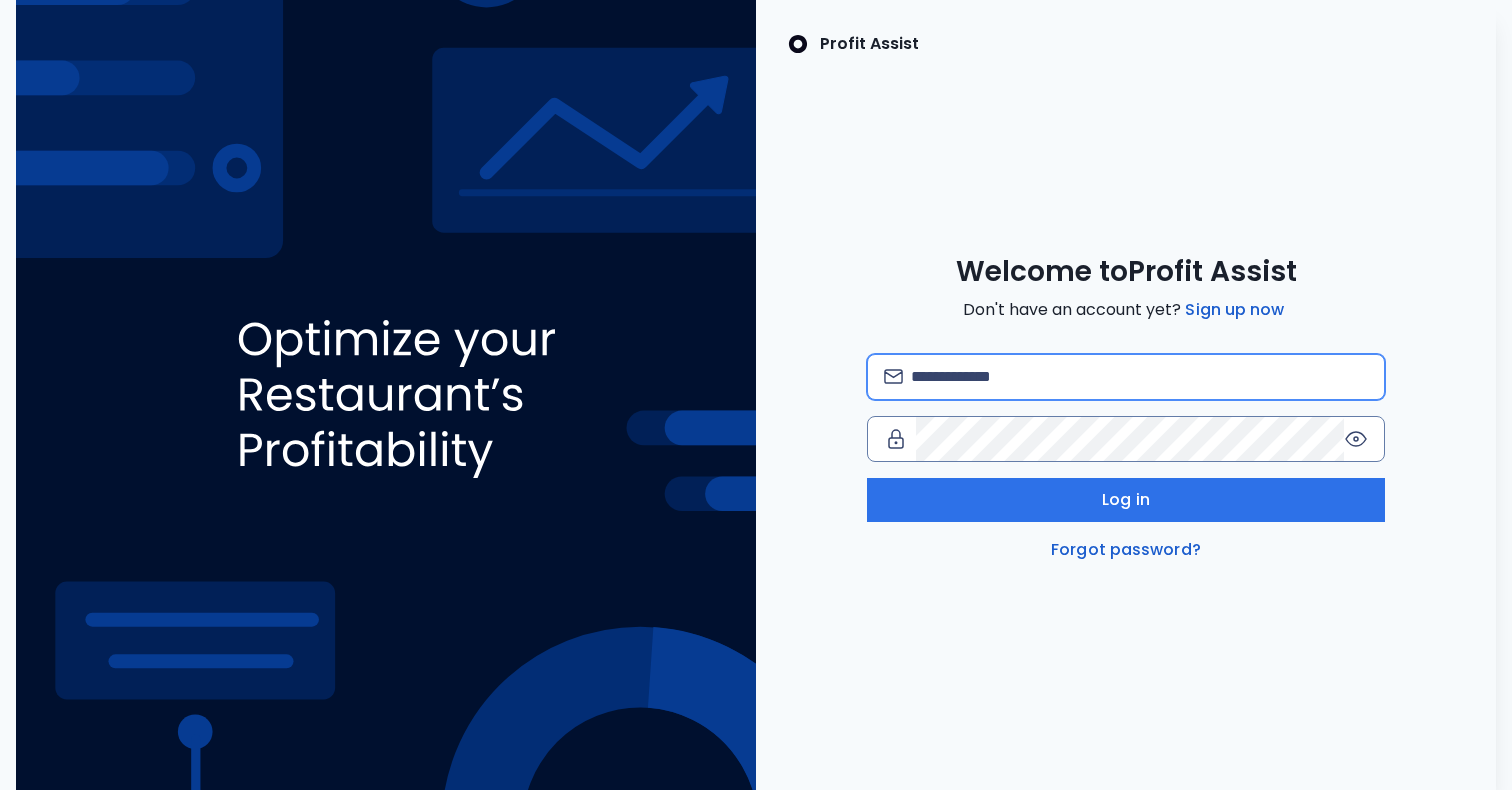 click at bounding box center [1139, 377] 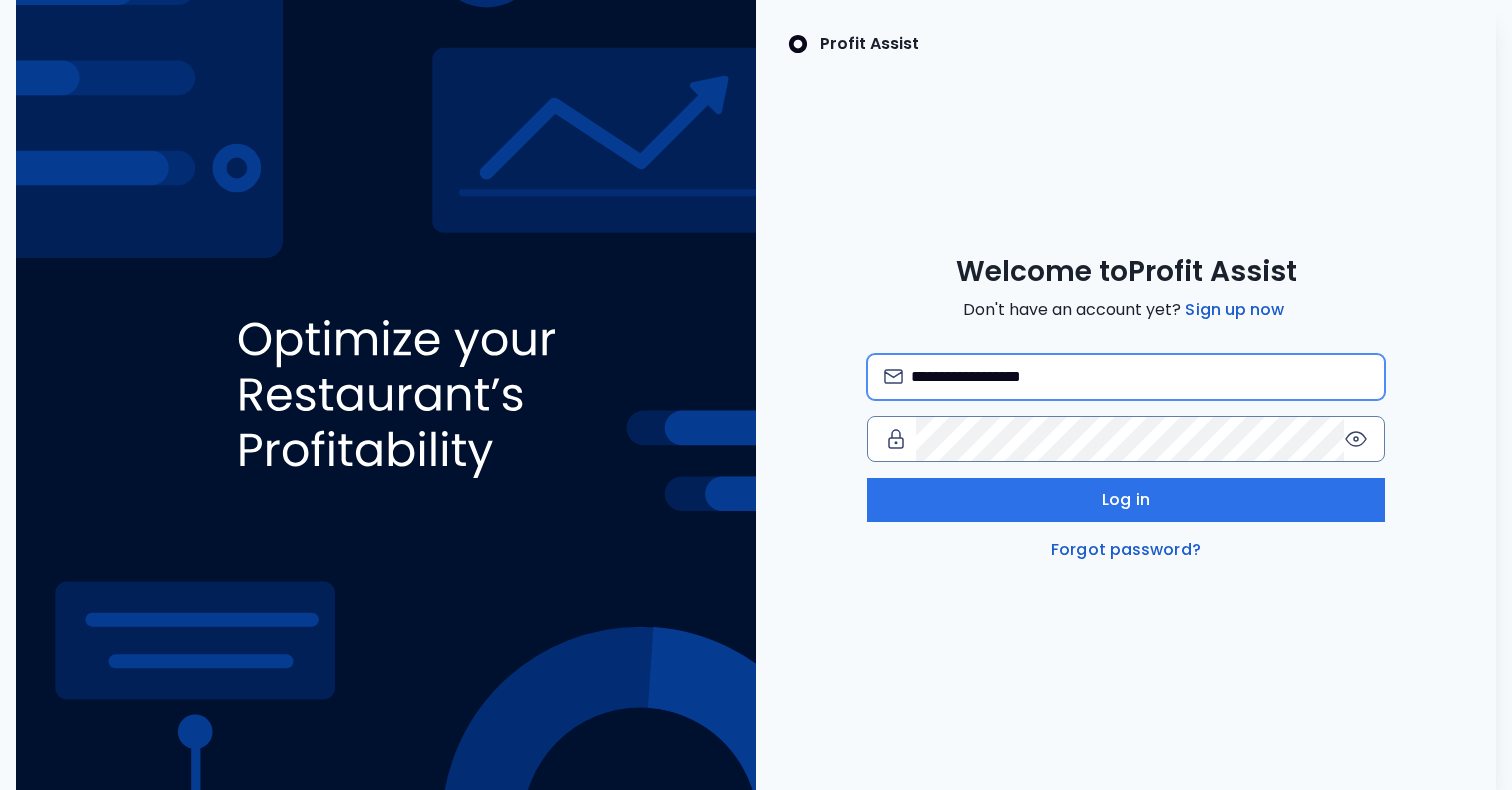 type on "**********" 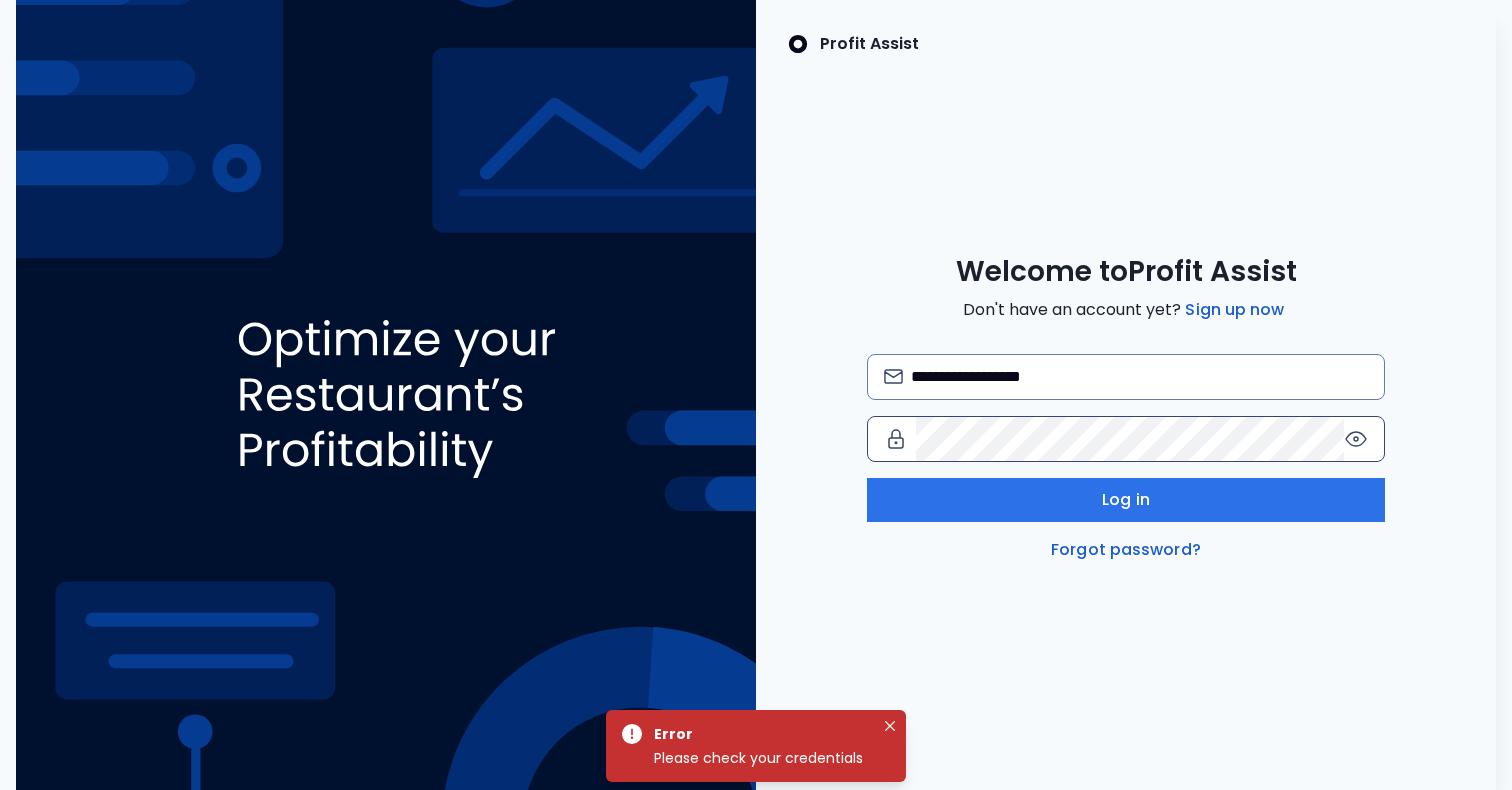click at bounding box center [1356, 439] 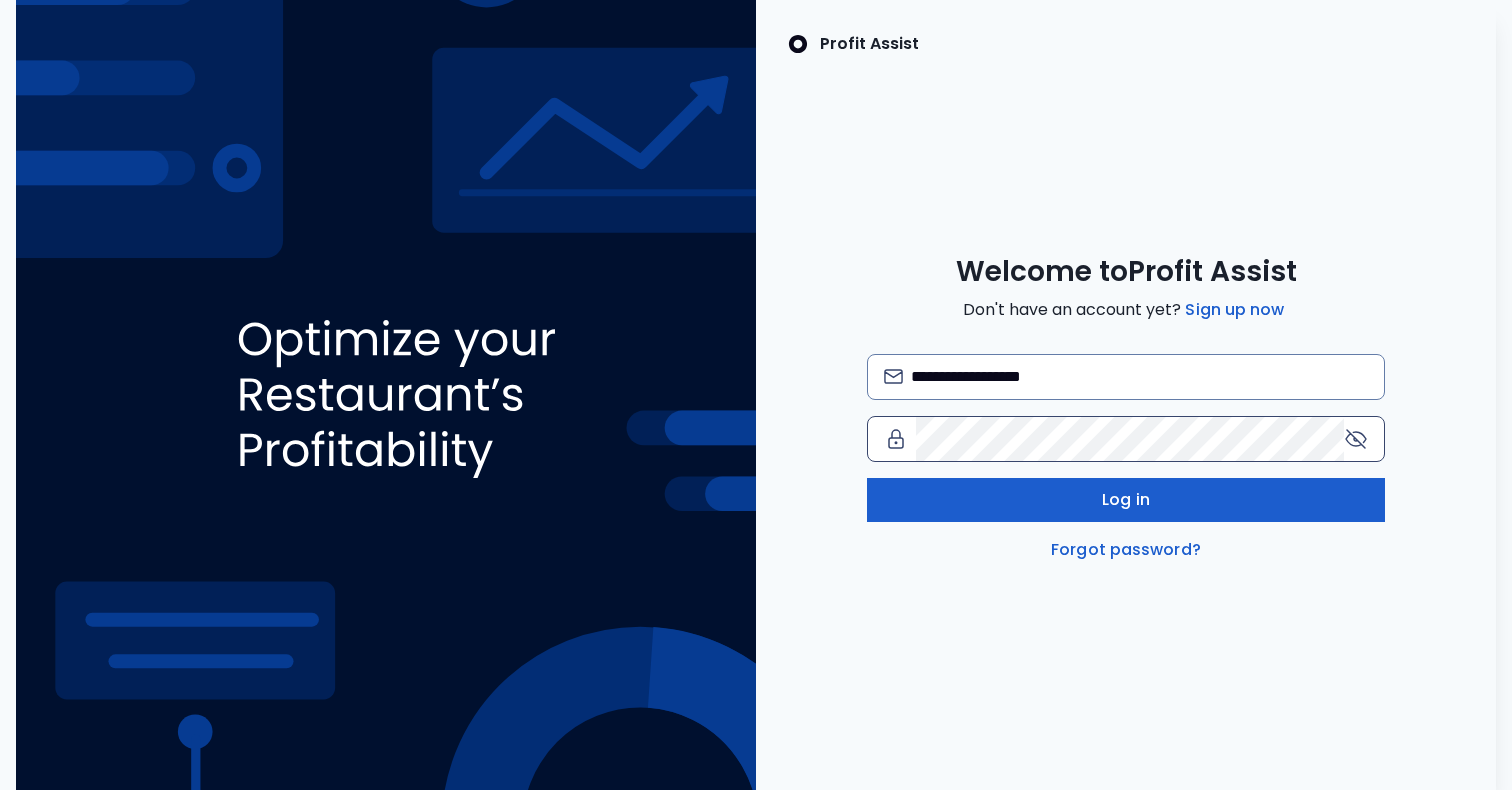 click on "Log in" at bounding box center (1126, 500) 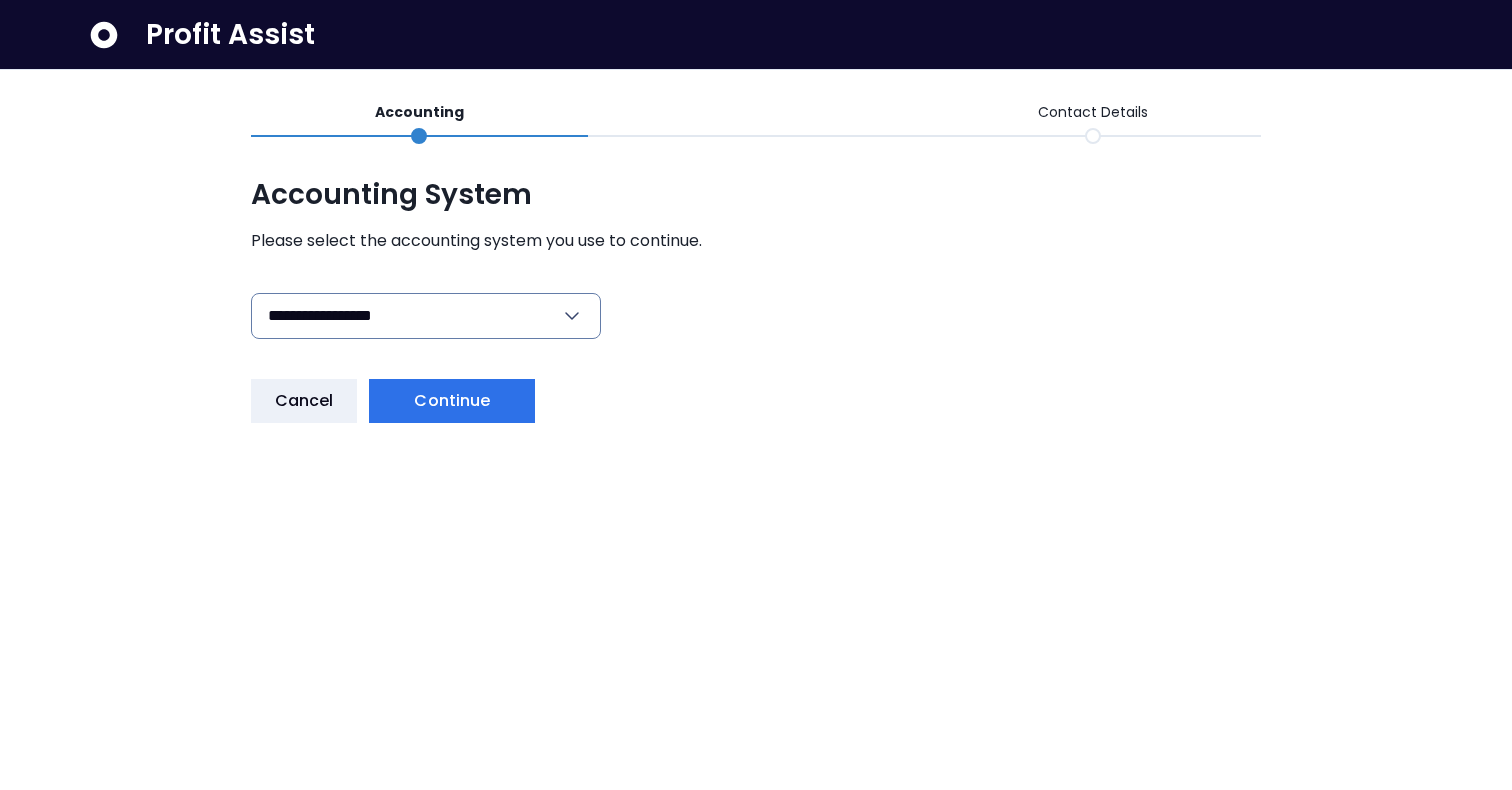 scroll, scrollTop: 0, scrollLeft: 0, axis: both 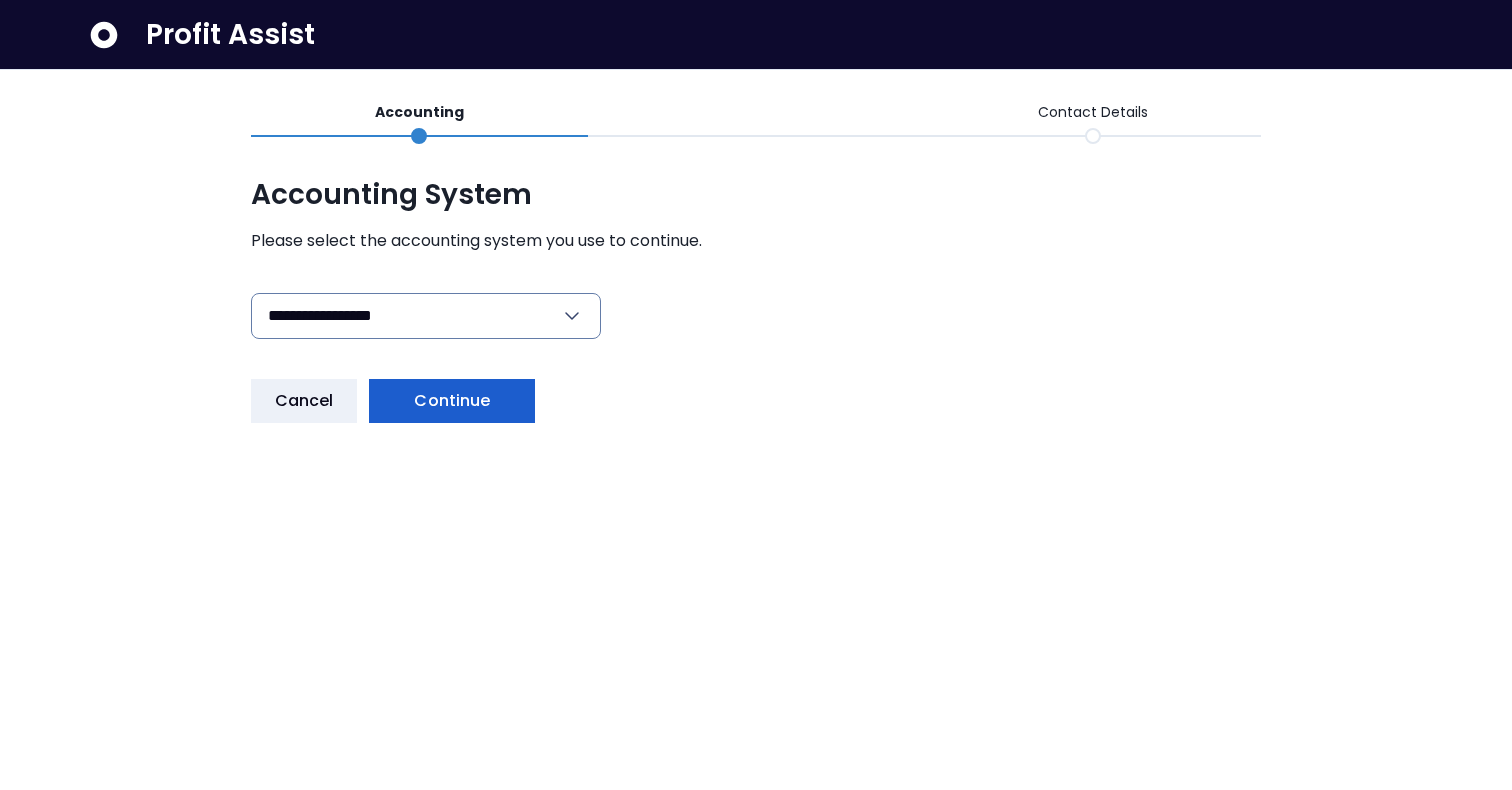 click on "Continue" at bounding box center [452, 401] 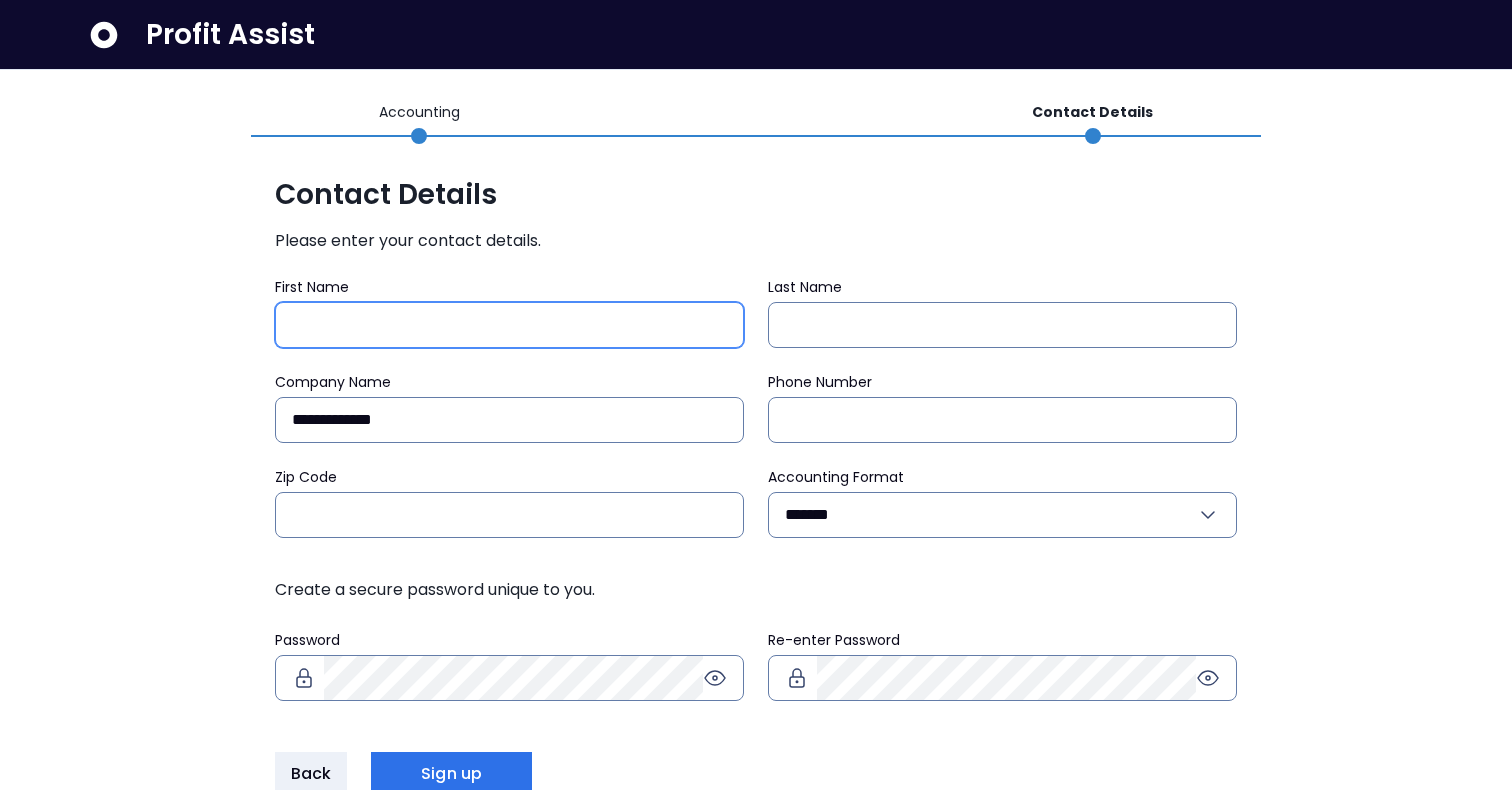 click on "First Name" at bounding box center (509, 325) 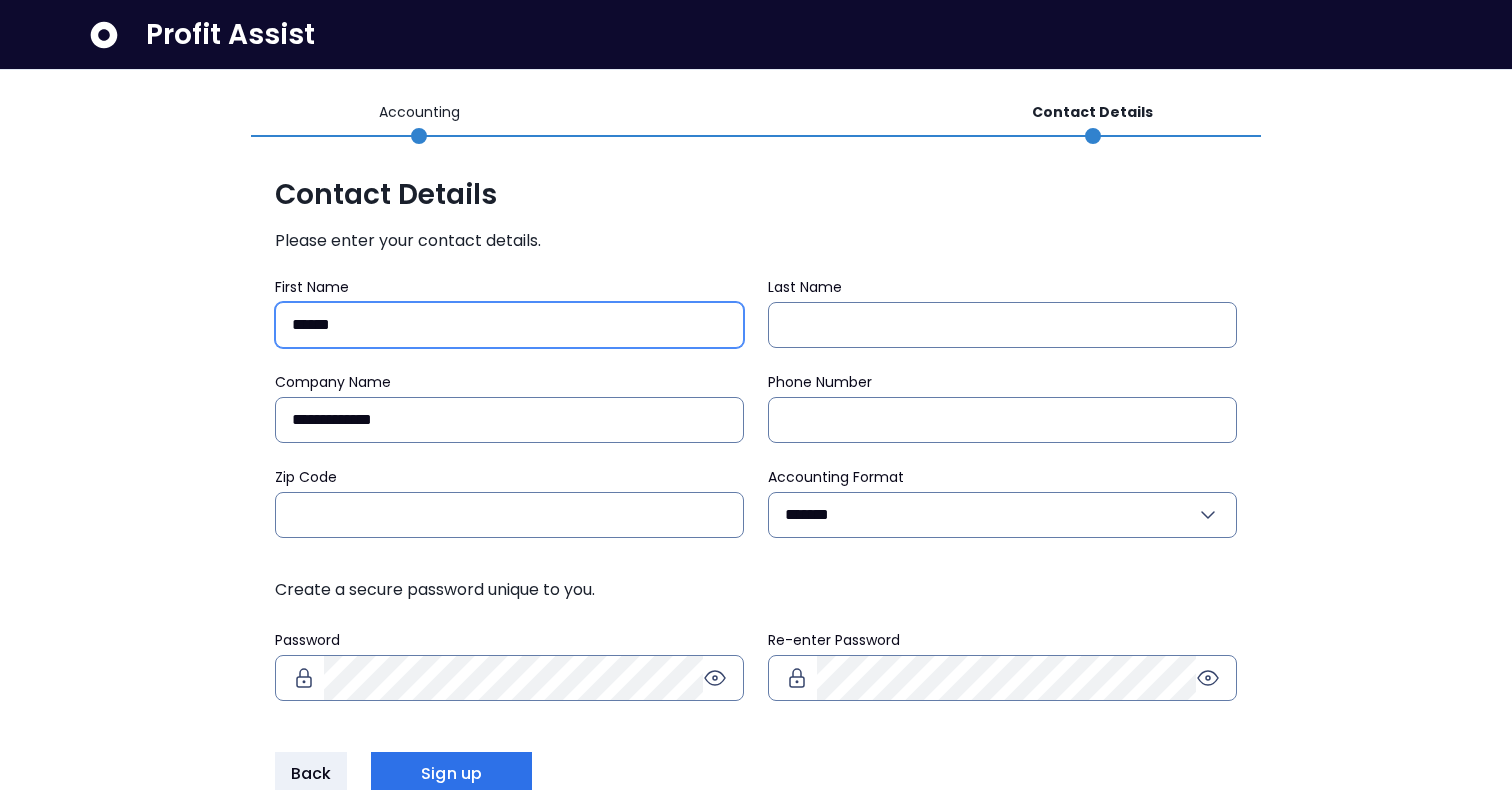 type on "*****" 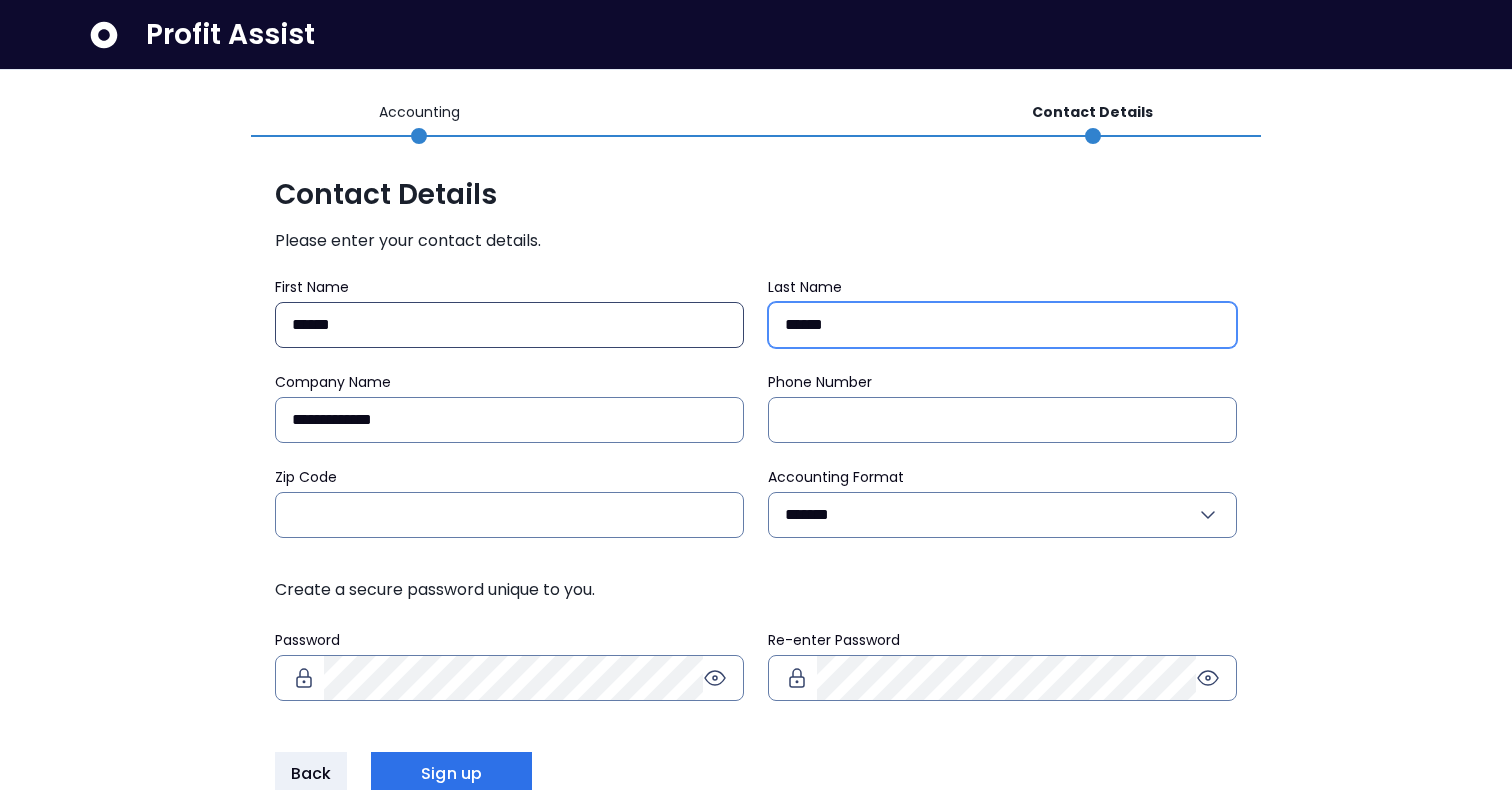 type on "*****" 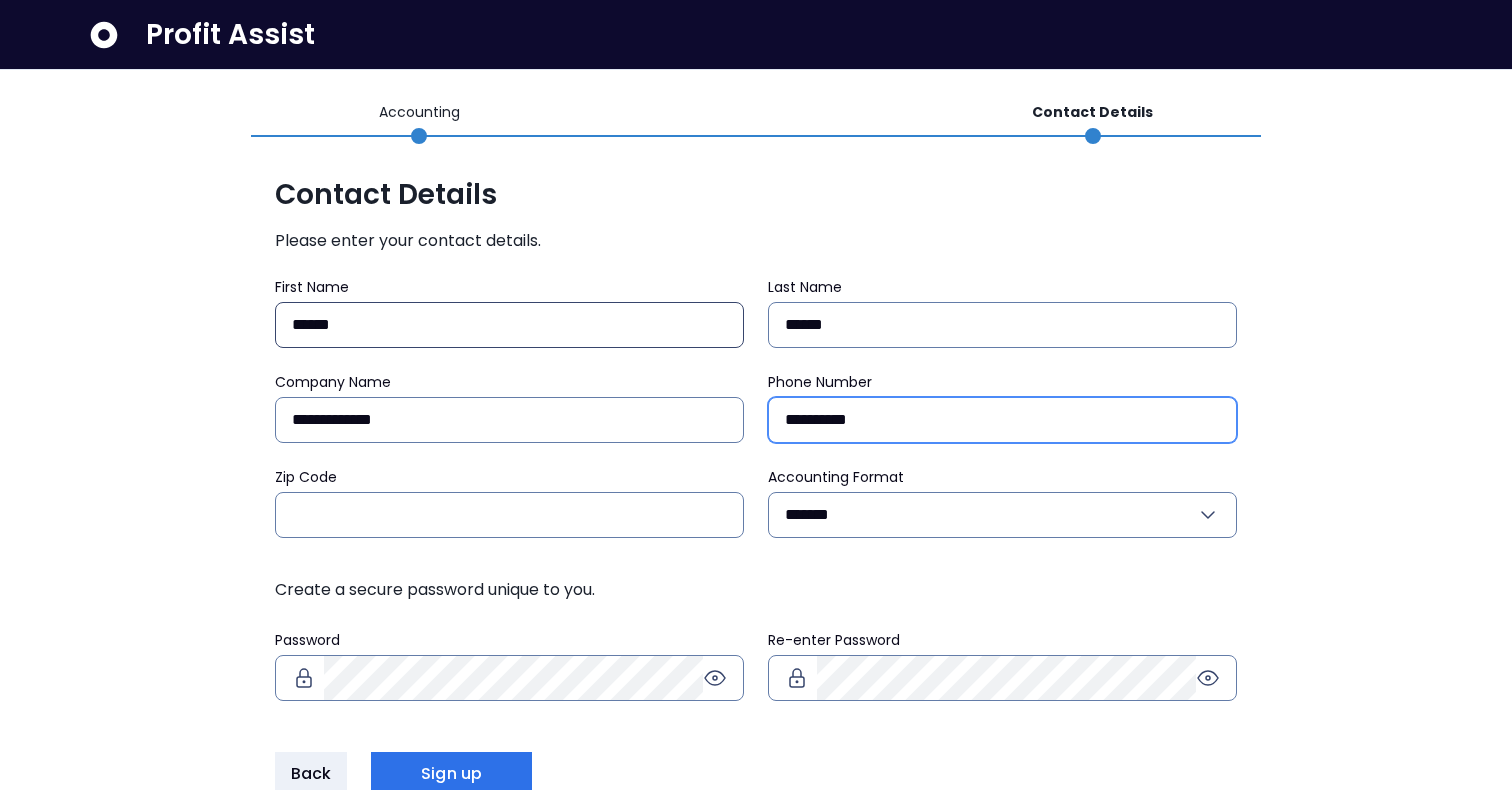 type on "**********" 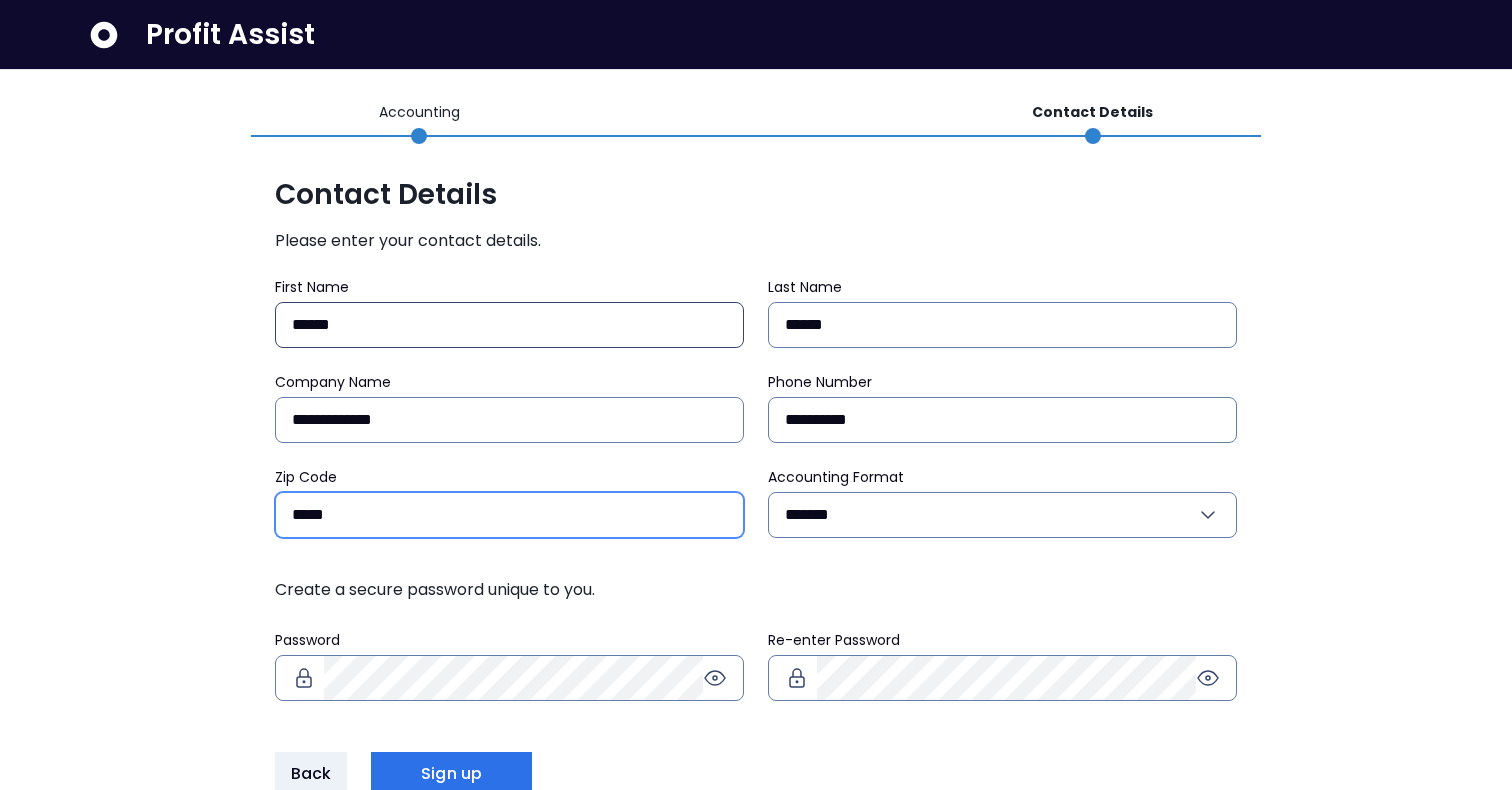 type on "*****" 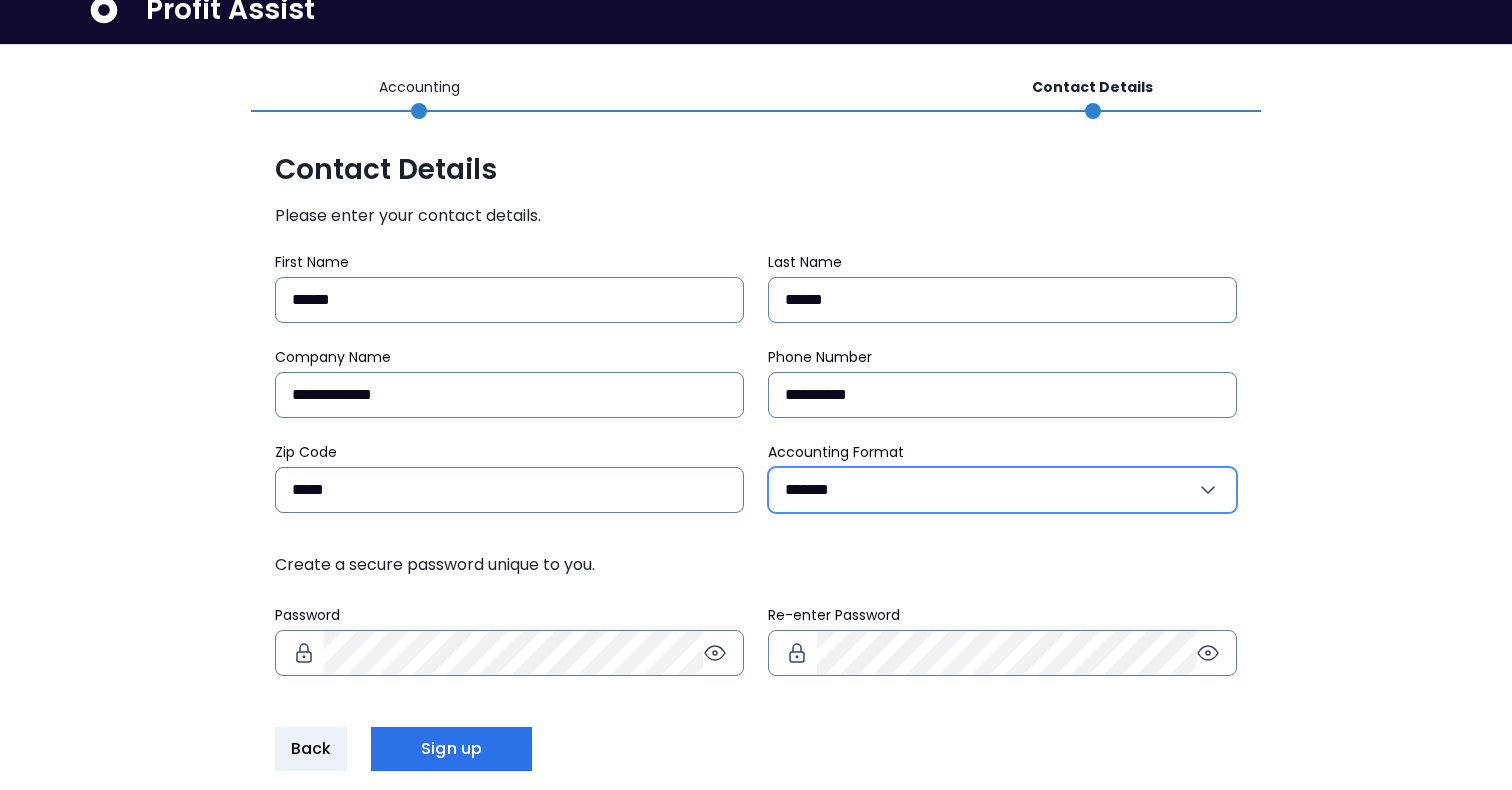 scroll, scrollTop: 38, scrollLeft: 0, axis: vertical 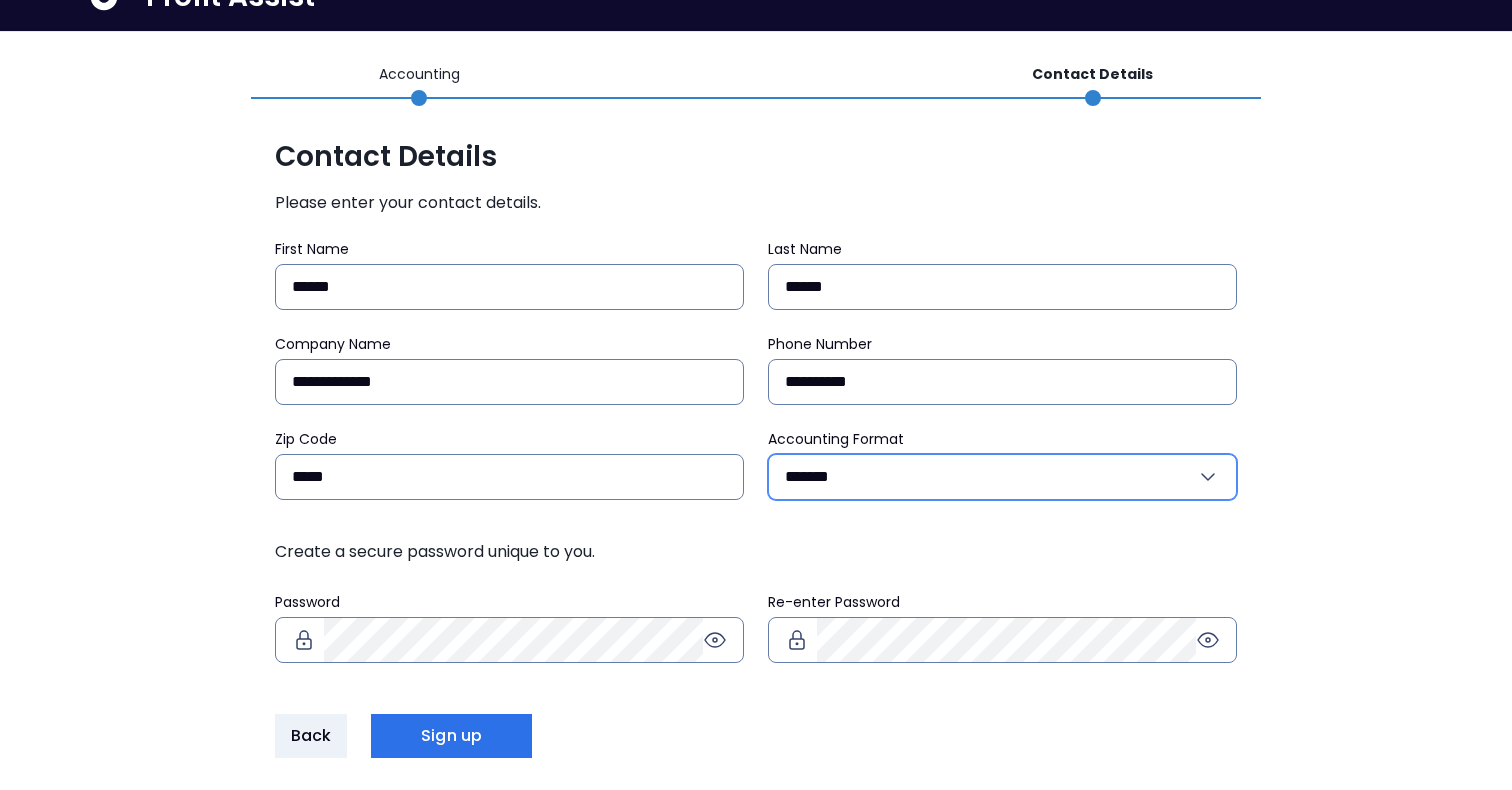 click on "*******" at bounding box center (990, 477) 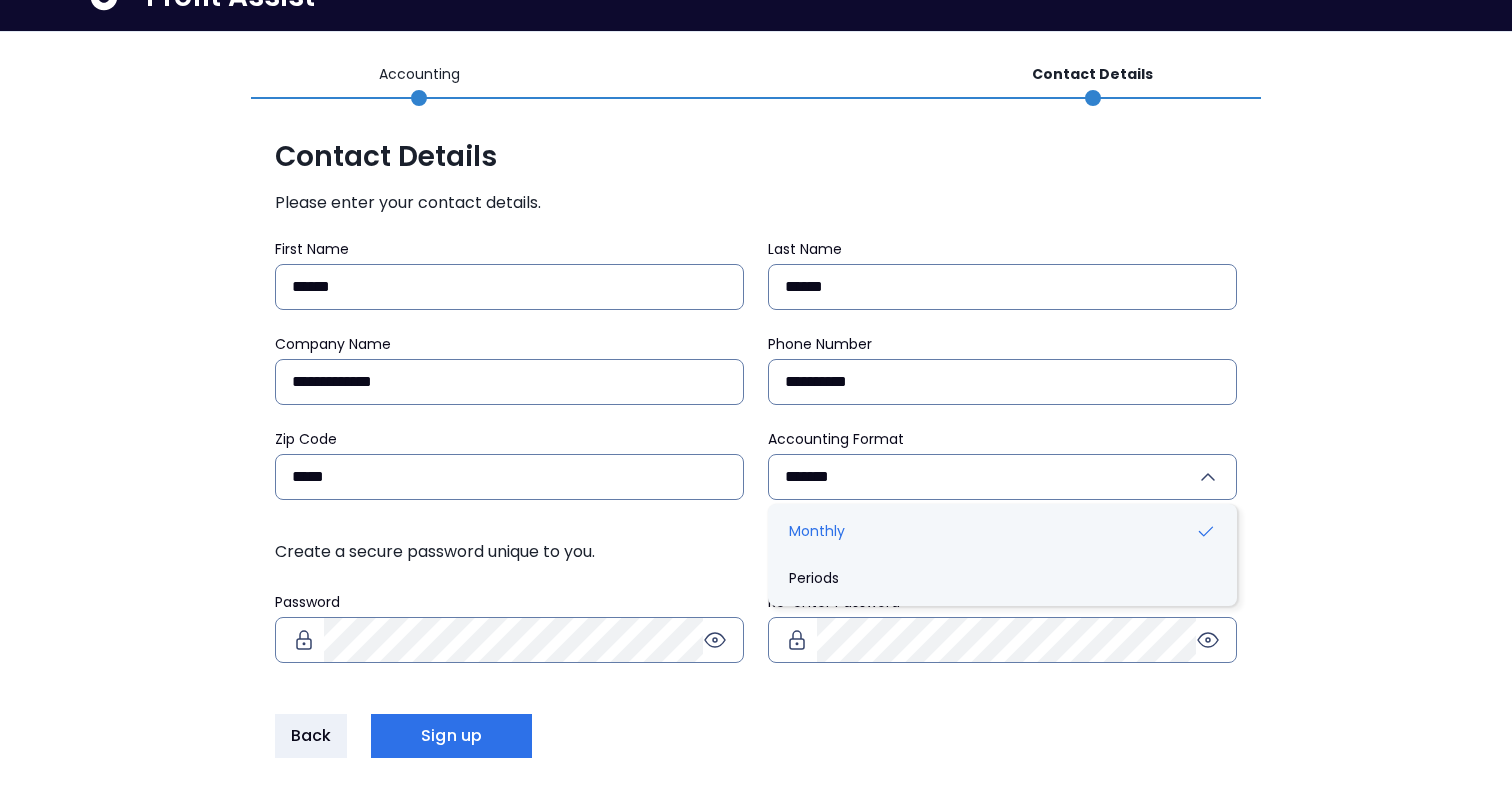 click on "**********" at bounding box center [756, 498] 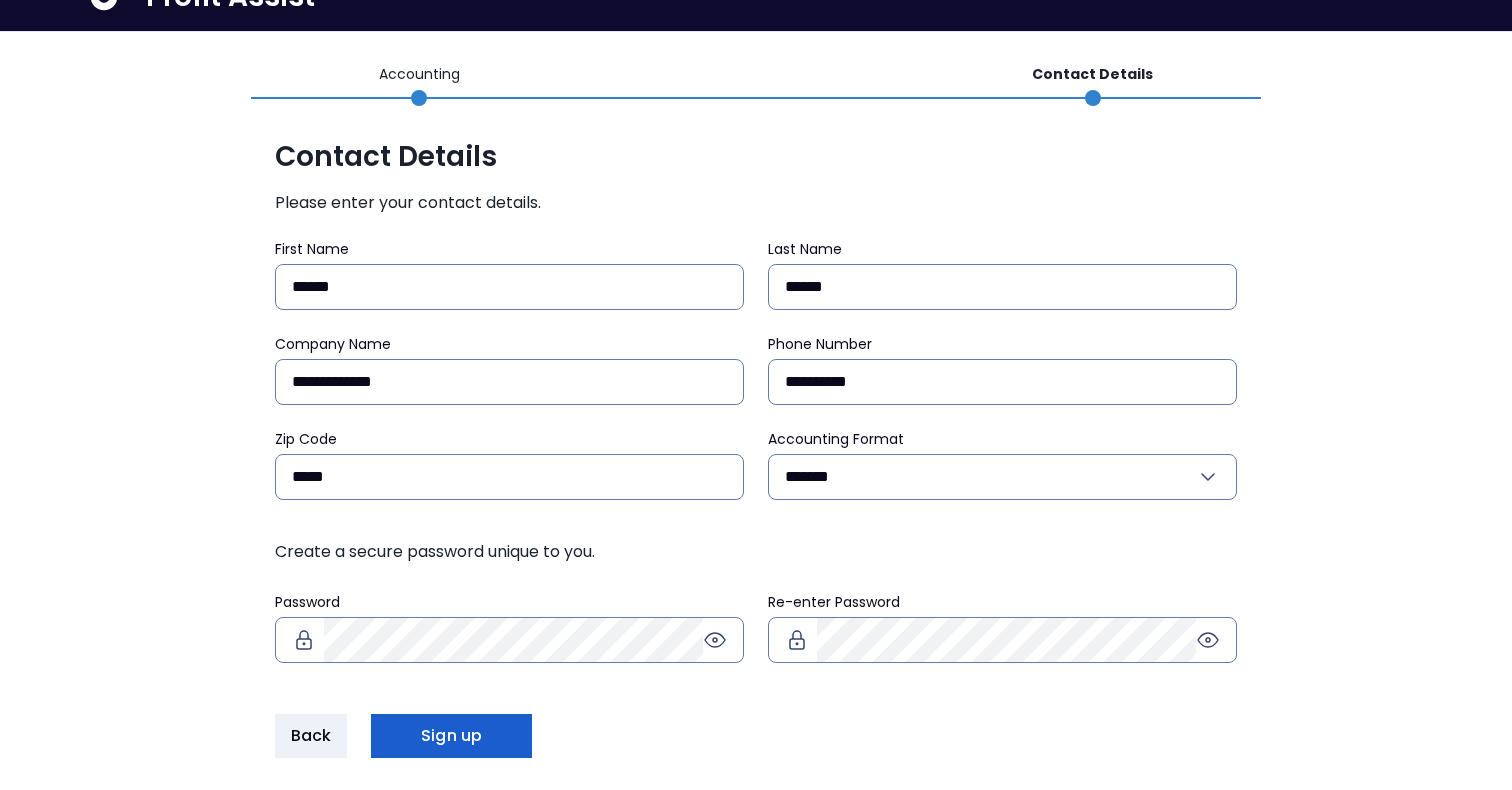 click on "Sign up" at bounding box center [451, 736] 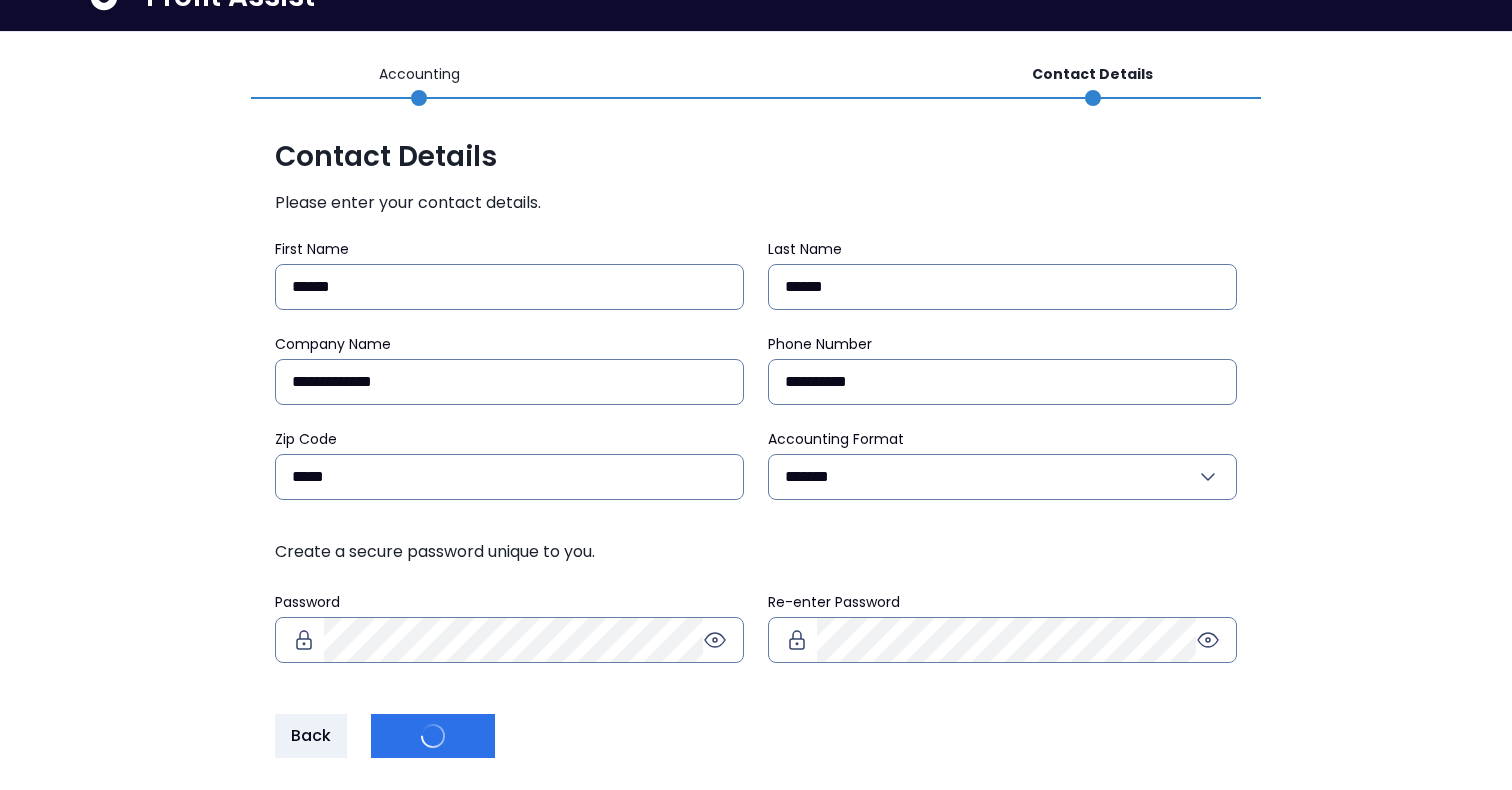 scroll, scrollTop: 0, scrollLeft: 0, axis: both 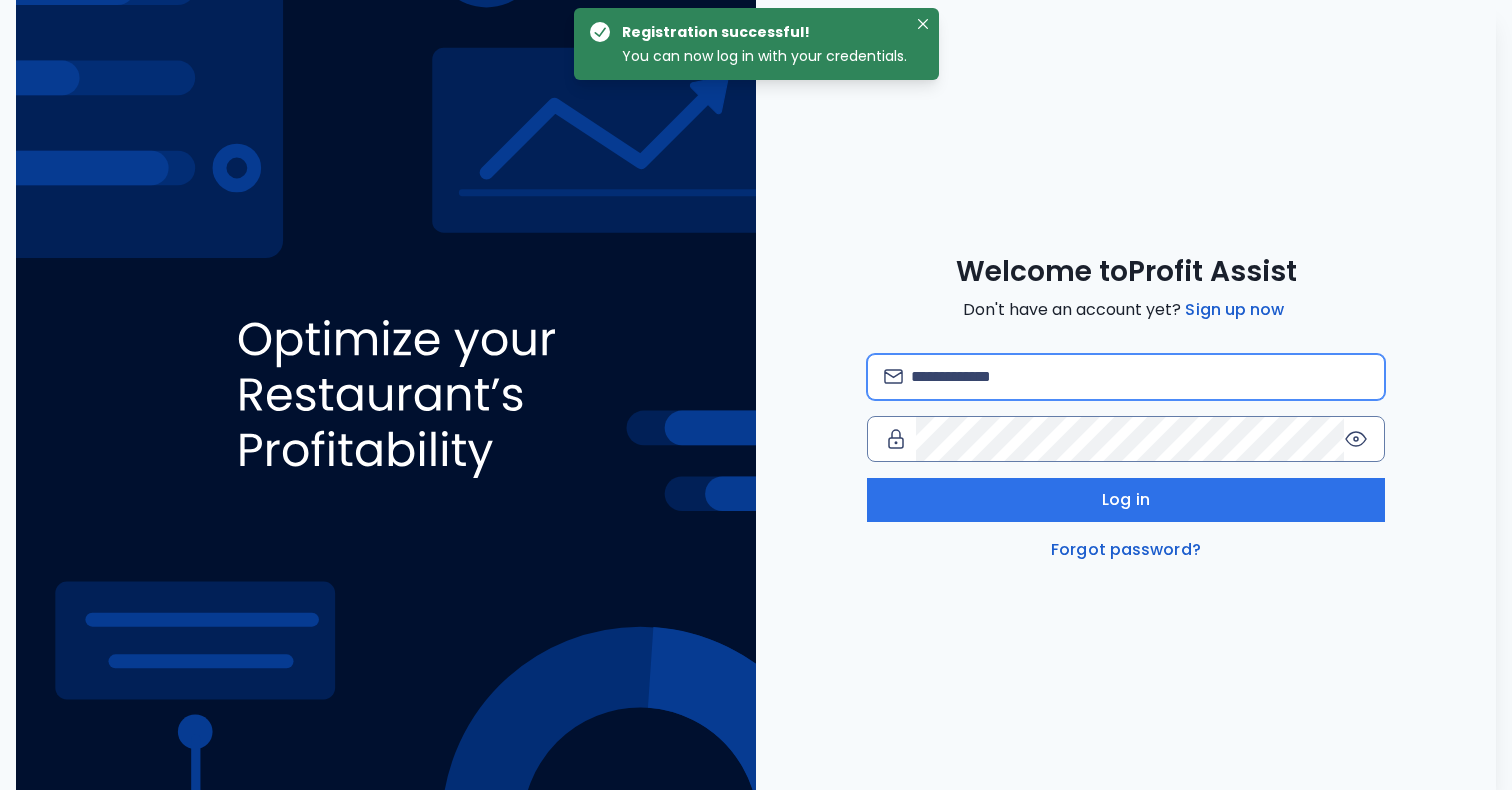 click at bounding box center (1139, 377) 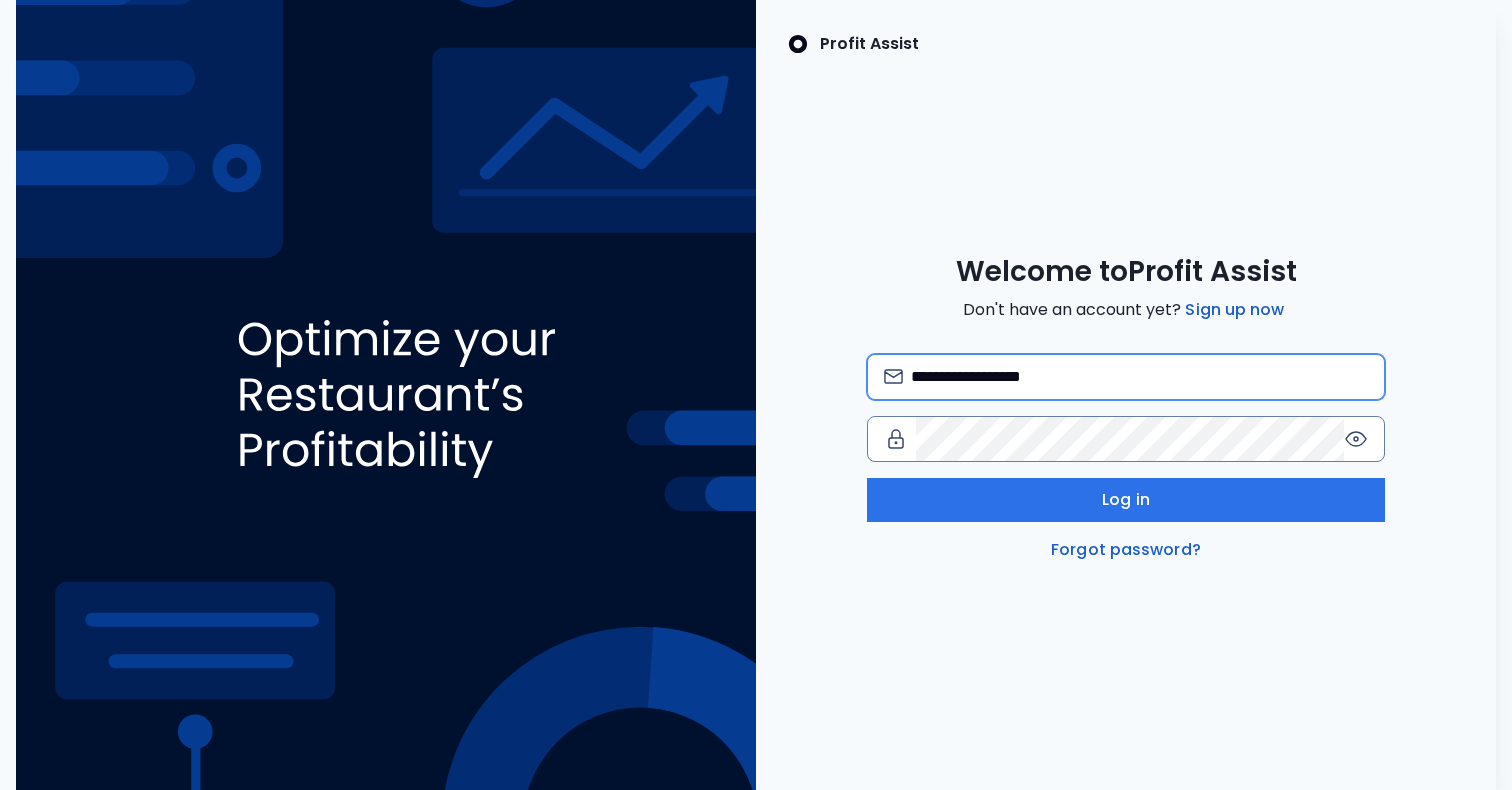 type on "**********" 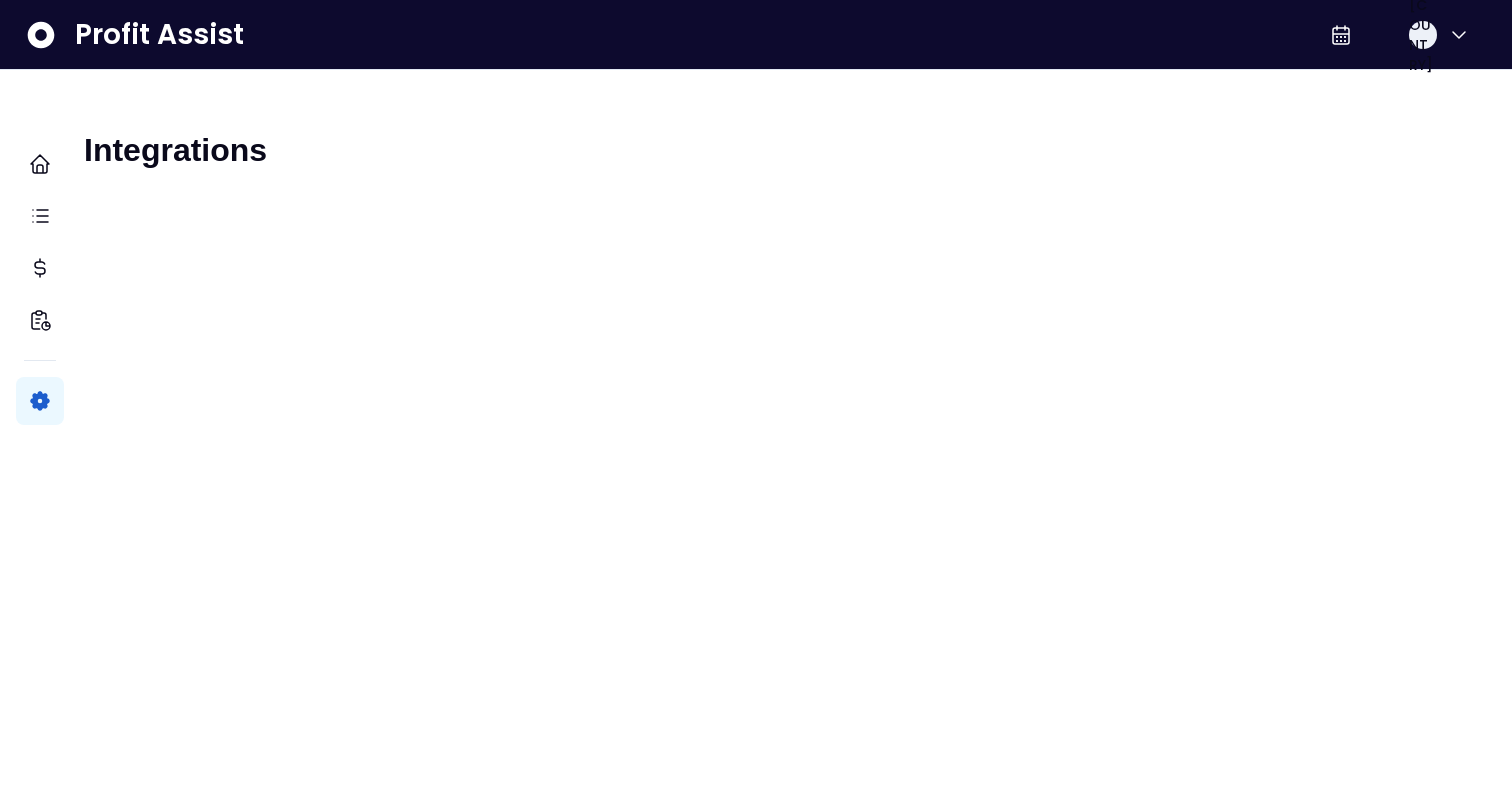 scroll, scrollTop: 0, scrollLeft: 0, axis: both 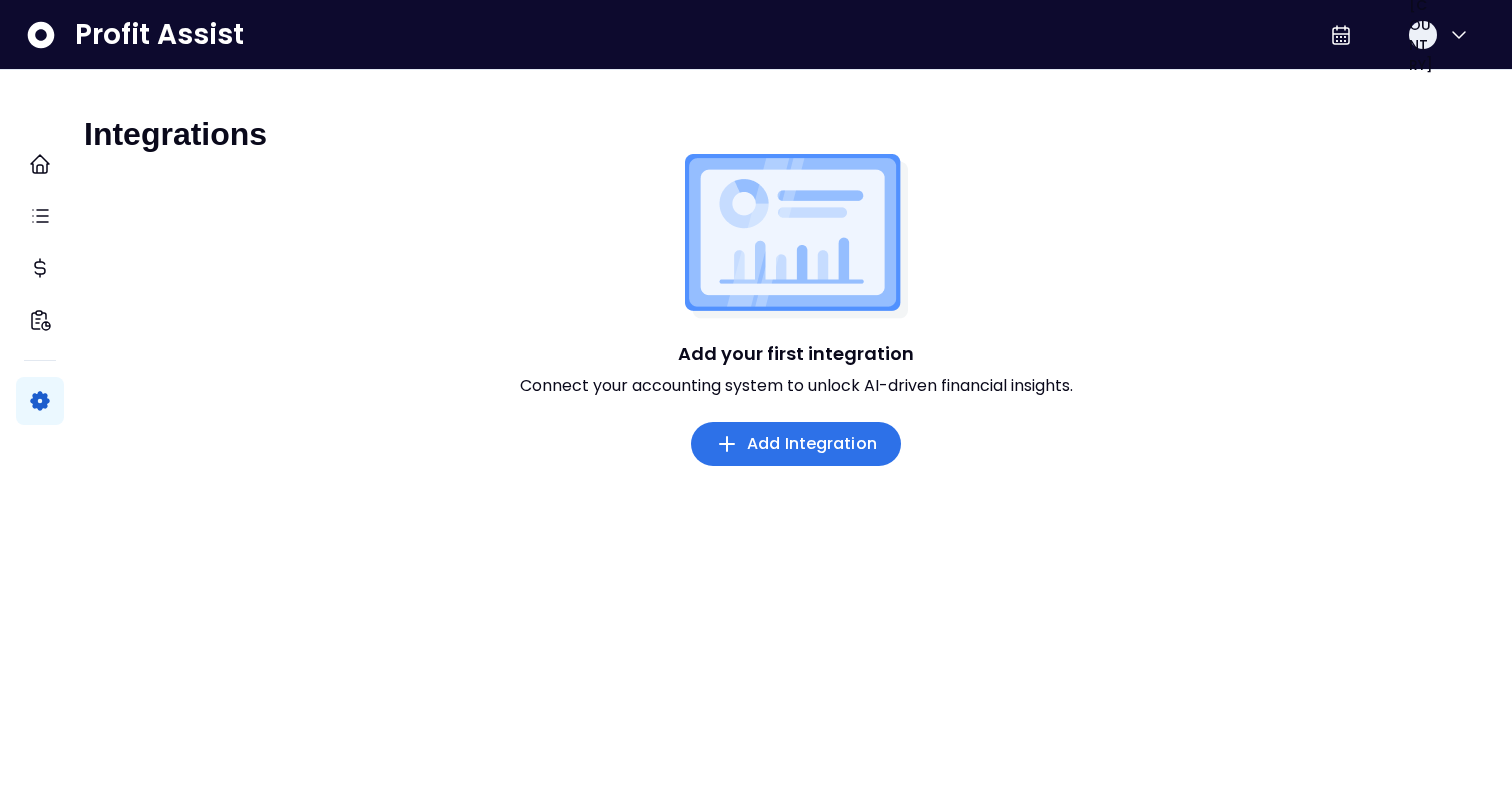 click on "Add Integration" at bounding box center [796, 444] 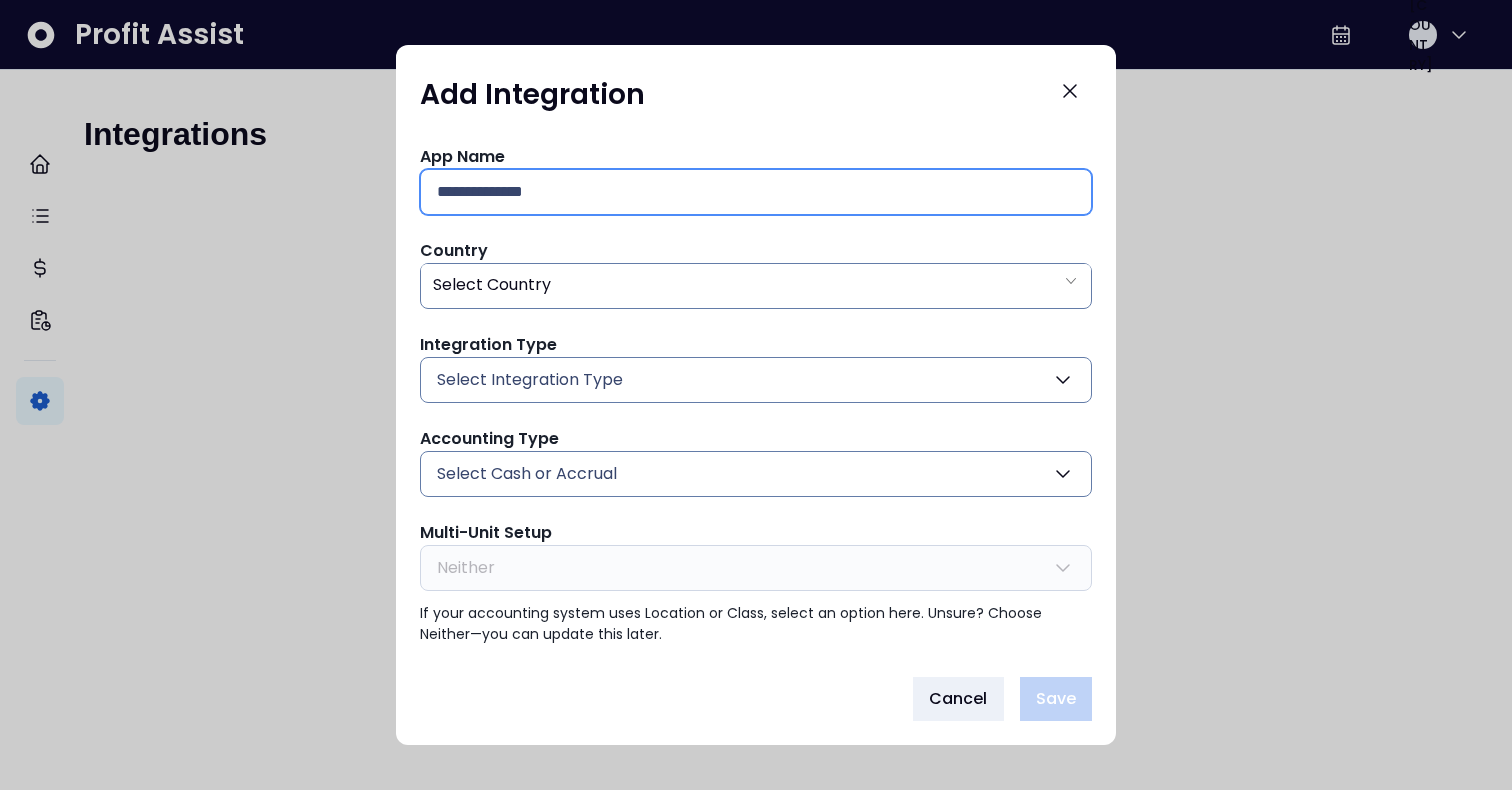 click at bounding box center [756, 192] 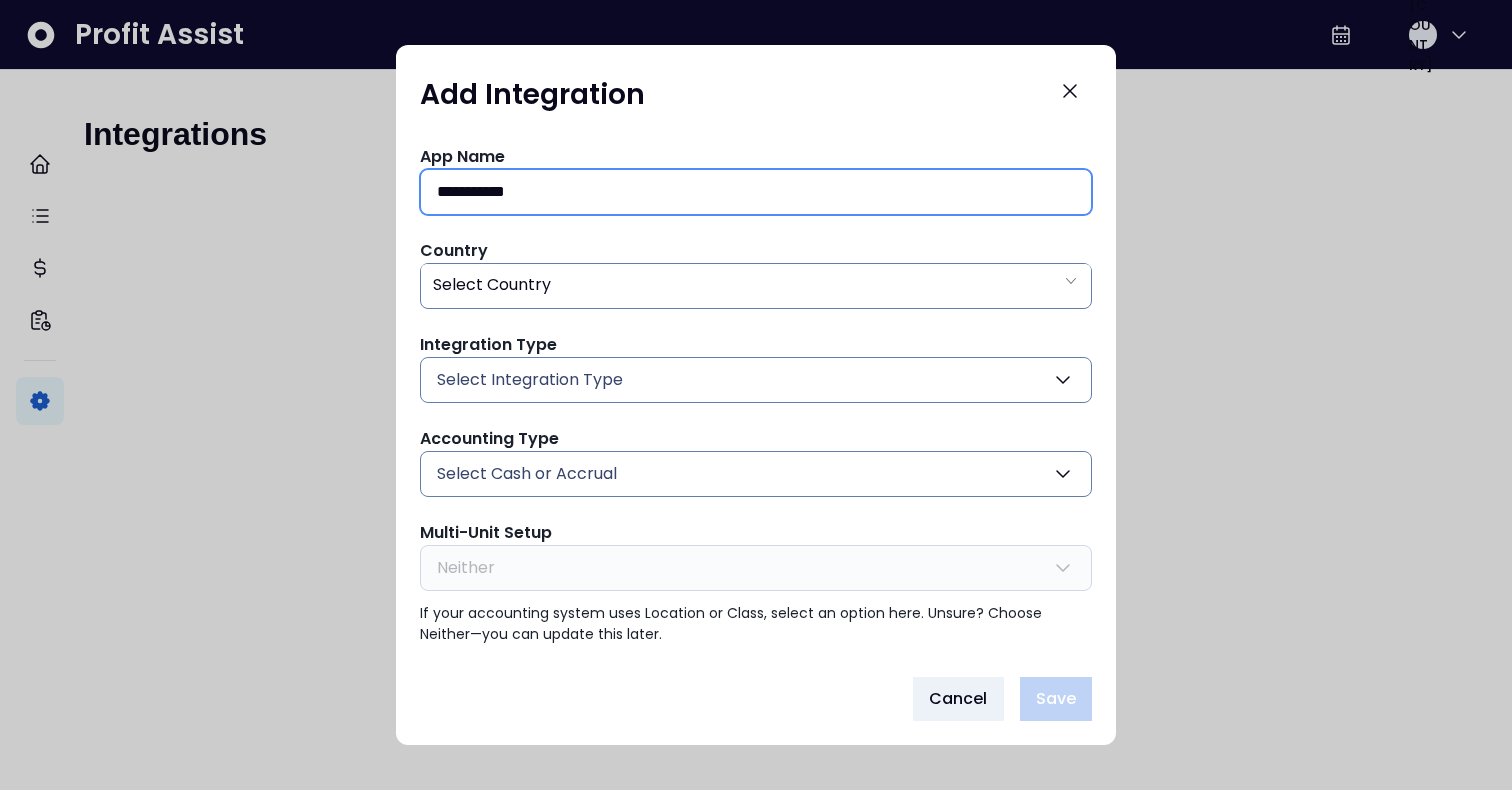 type on "**********" 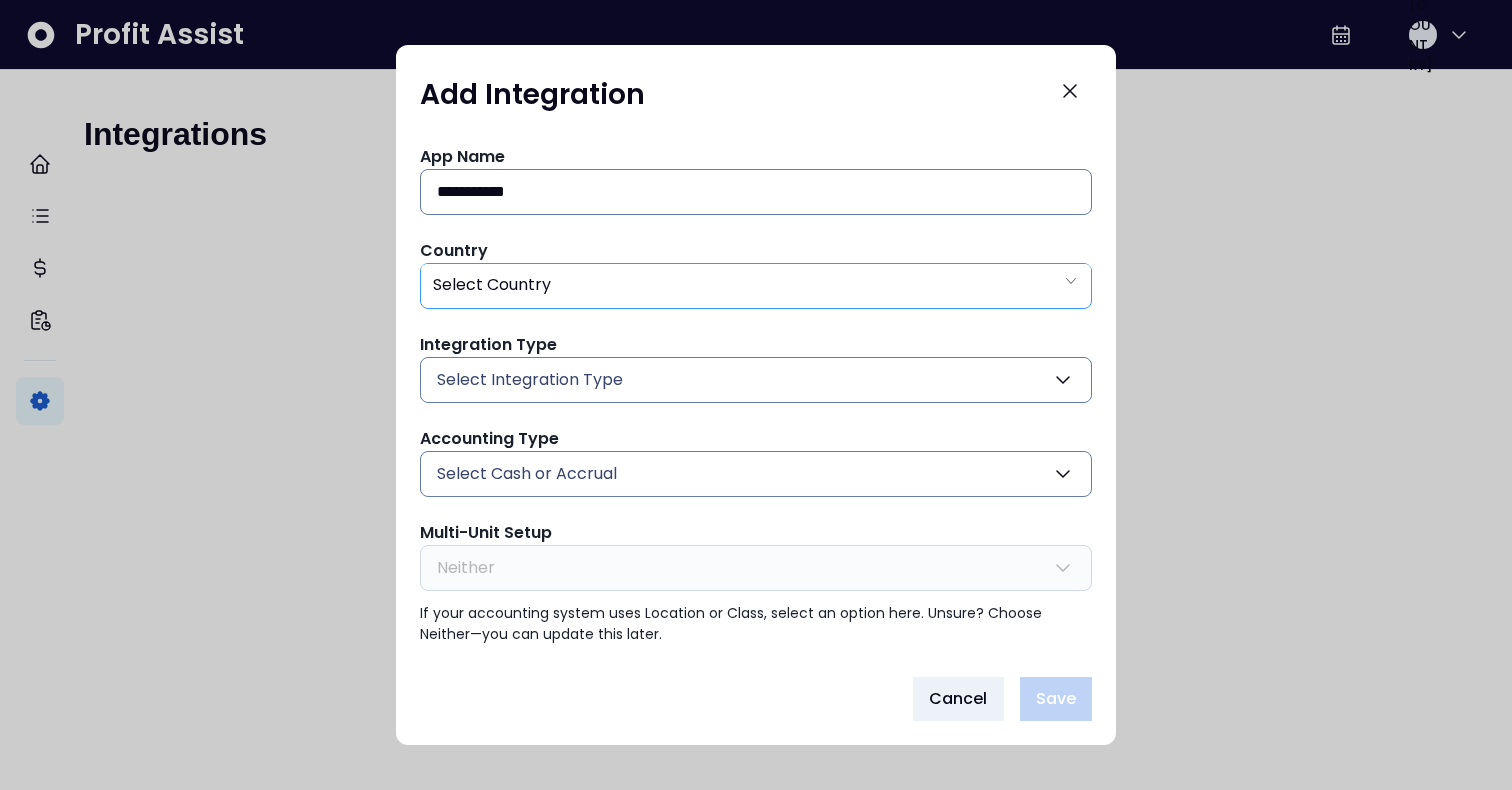 click on "Select Country" at bounding box center [756, 284] 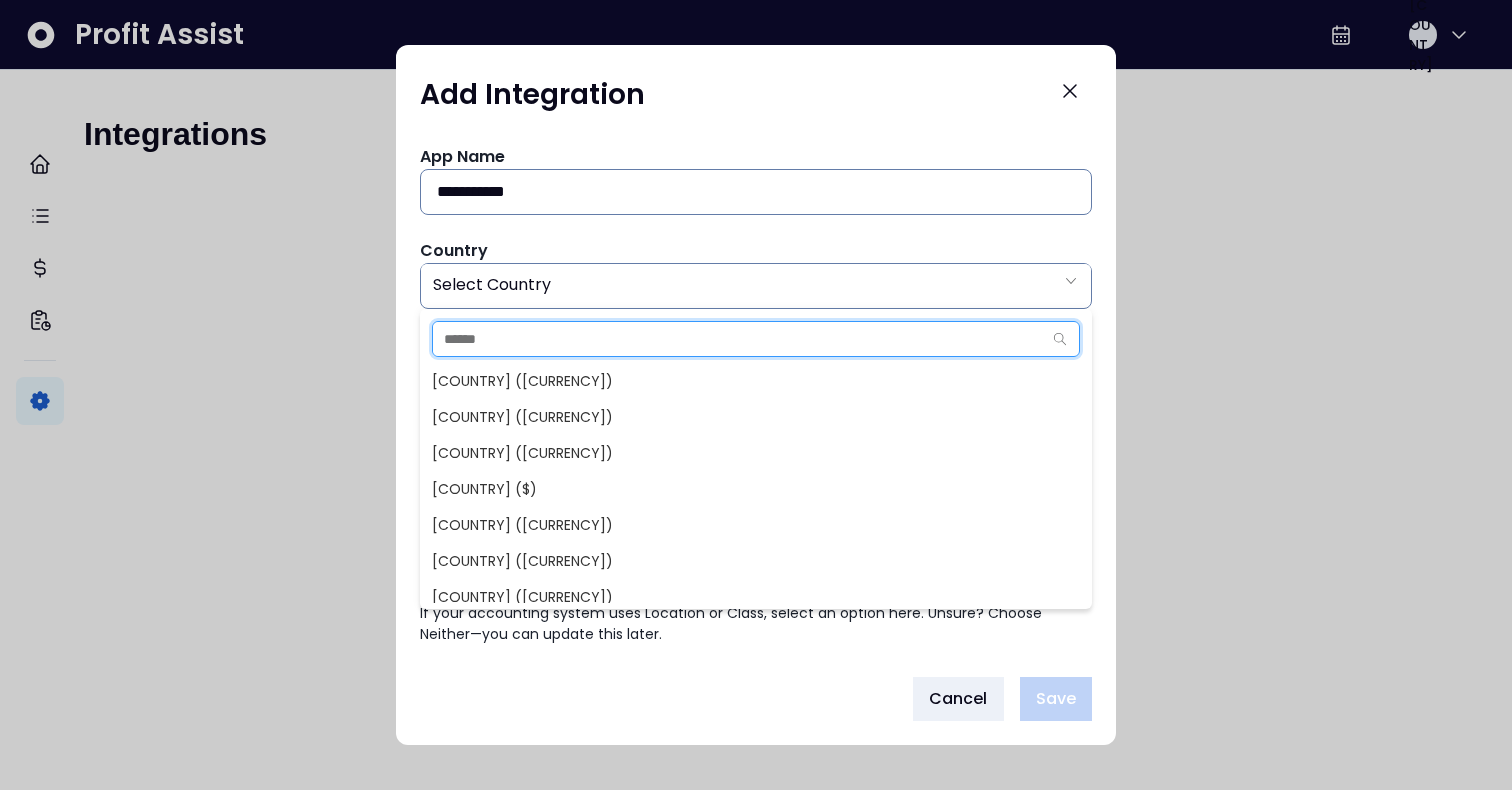 click at bounding box center (737, 339) 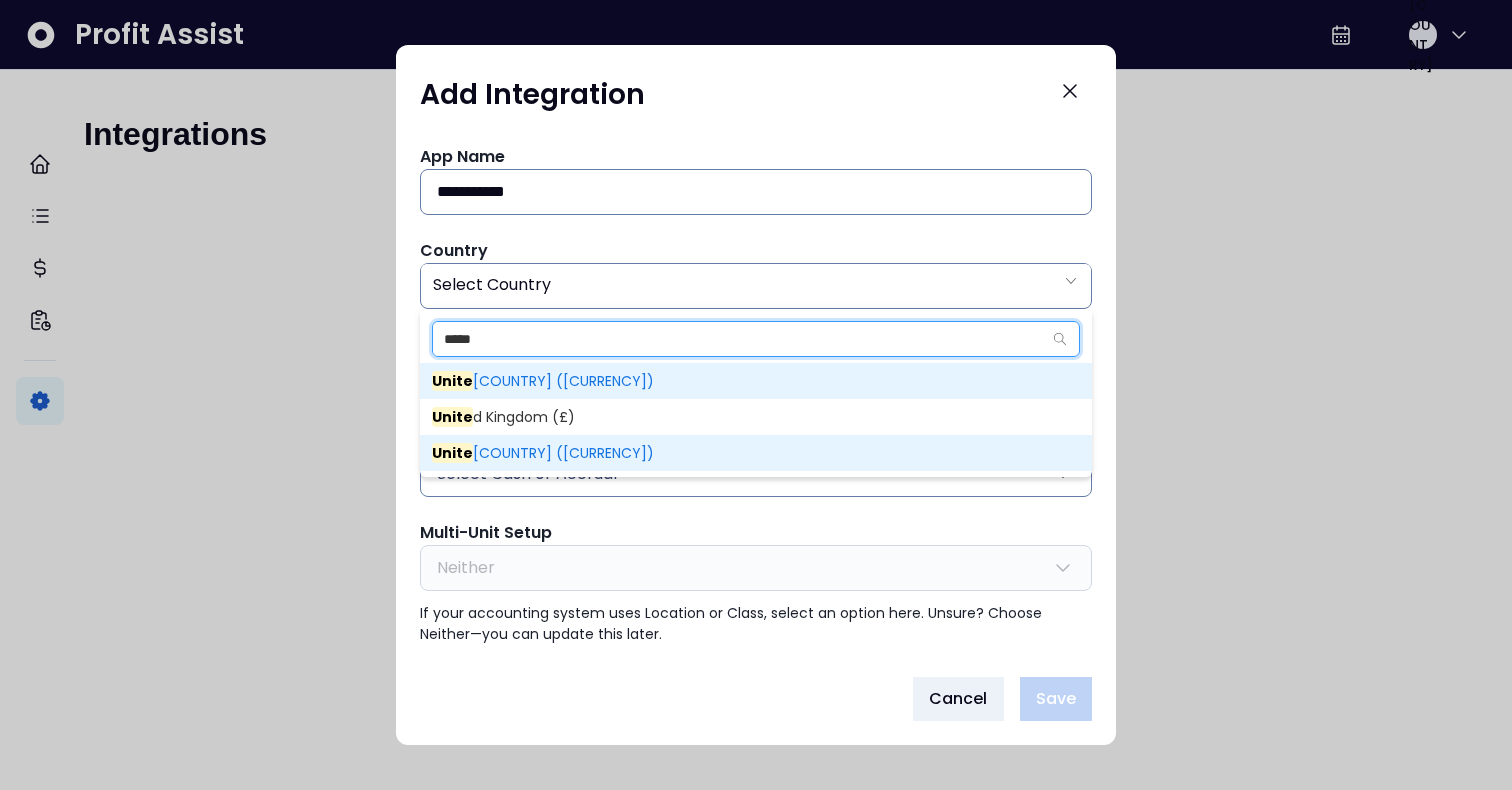 type on "*****" 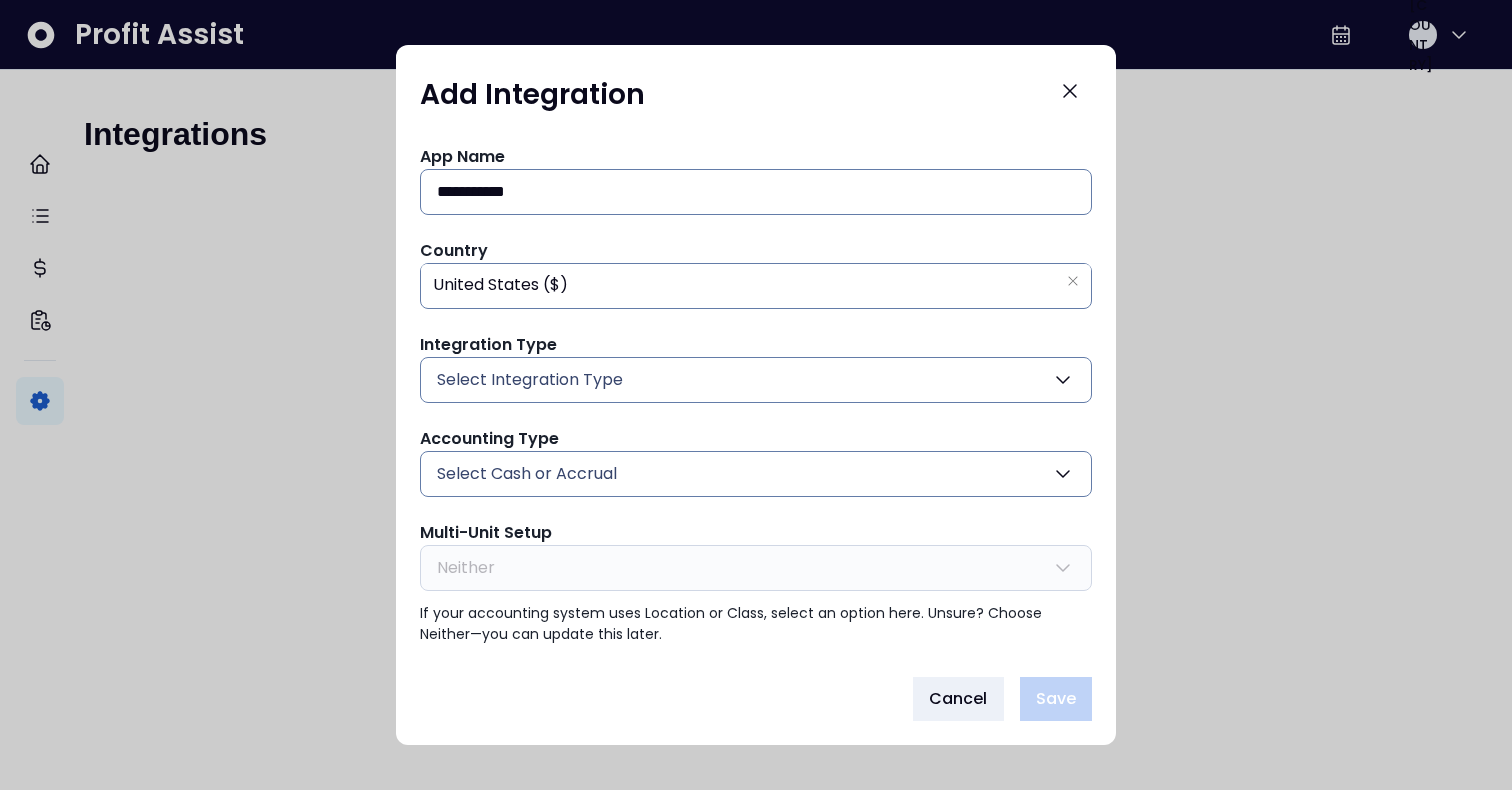 click on "Select Integration Type" at bounding box center (756, 380) 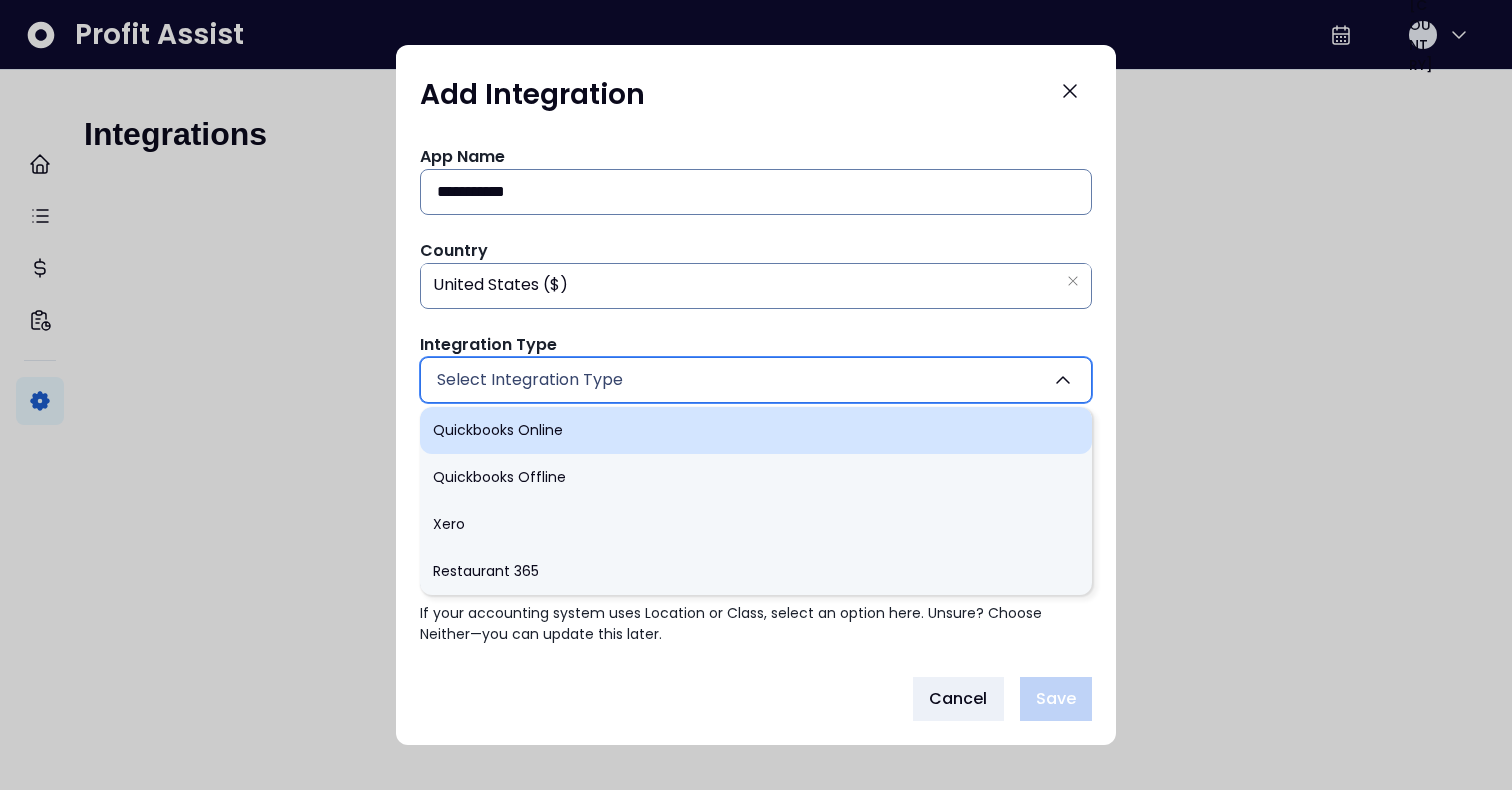 click on "Quickbooks Online" at bounding box center [756, 430] 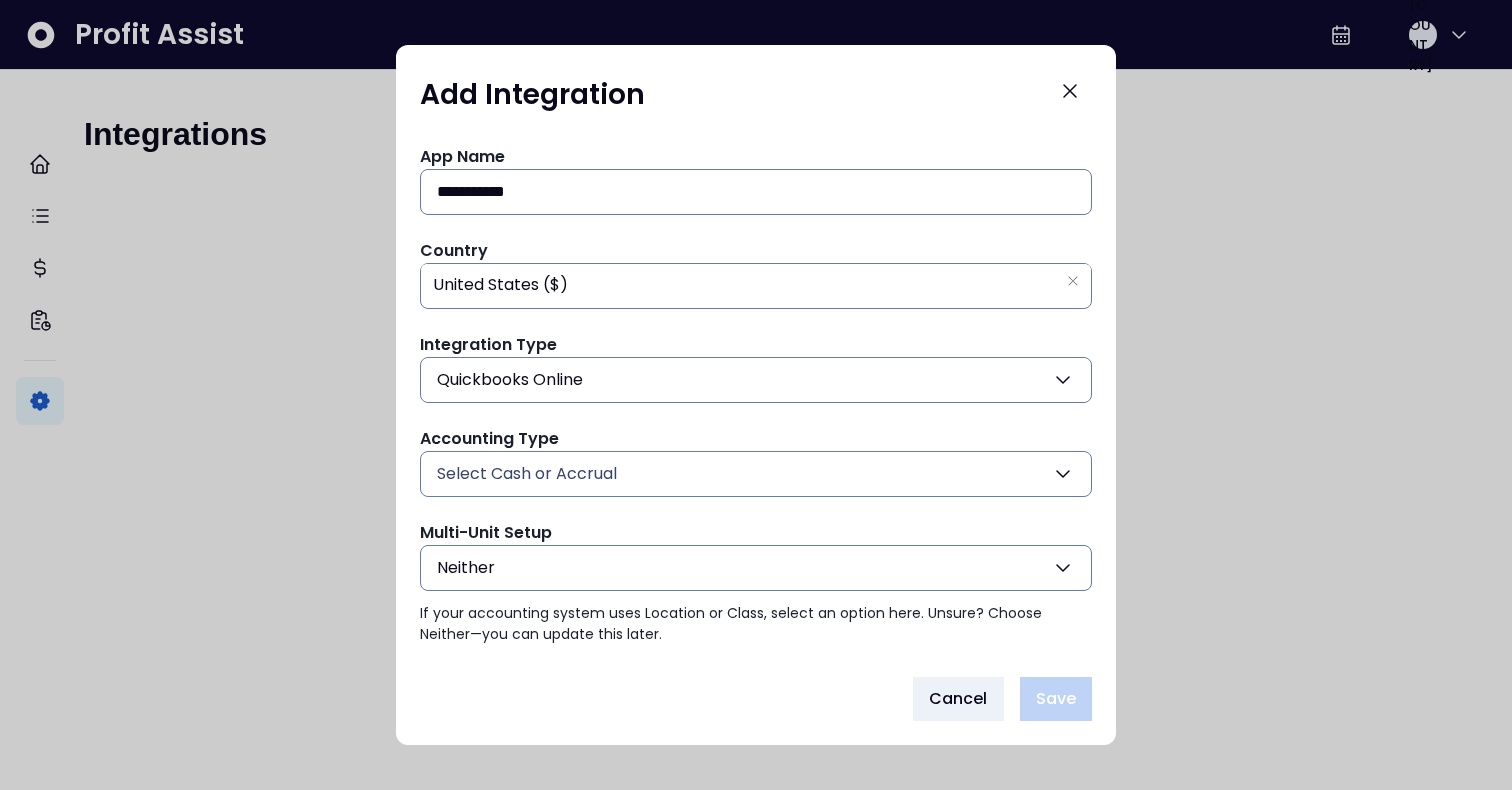 click on "Select Cash or Accrual" at bounding box center [527, 474] 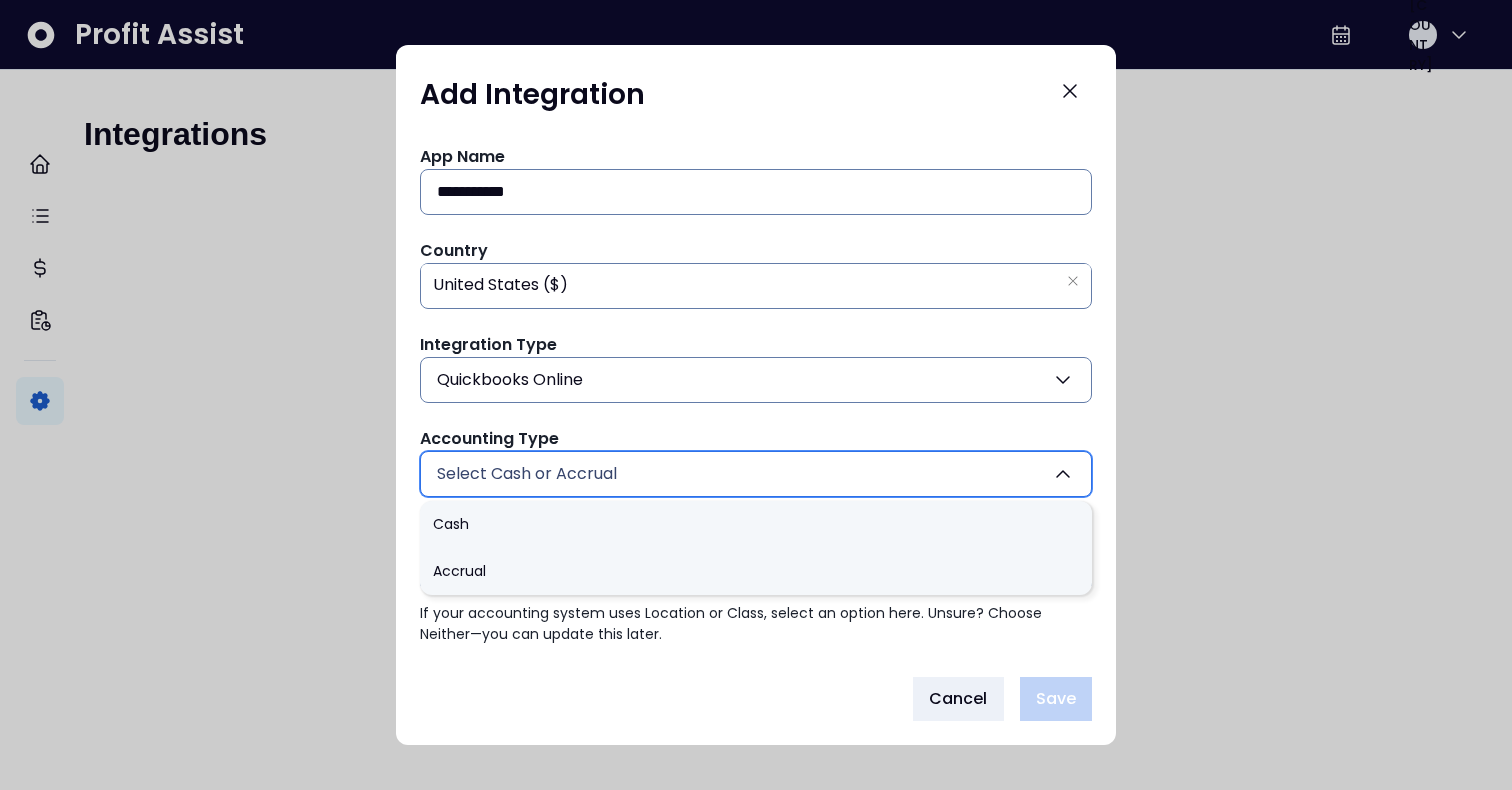 click on "Select Cash or Accrual" at bounding box center (756, 474) 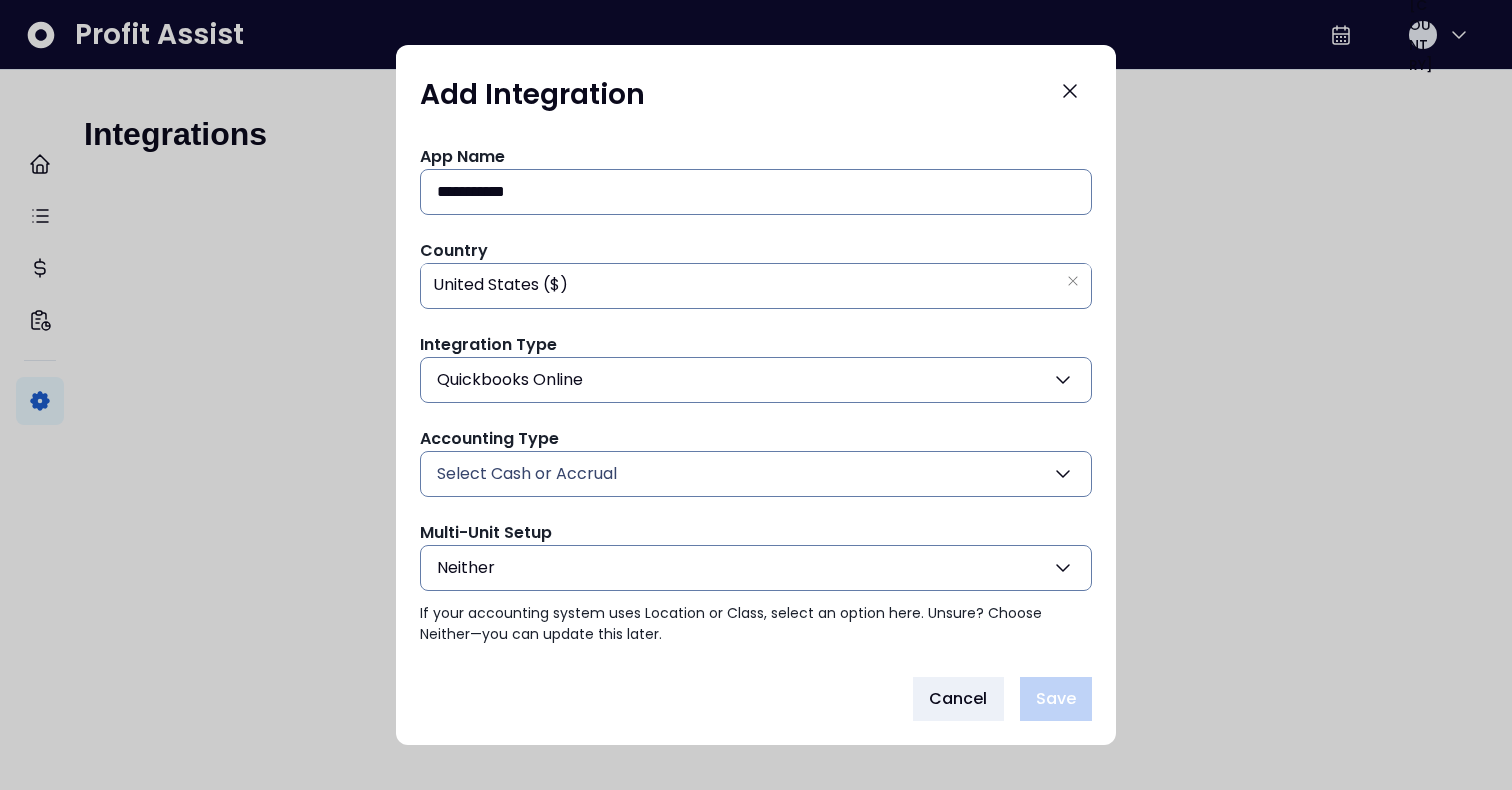 click on "Neither" at bounding box center [756, 568] 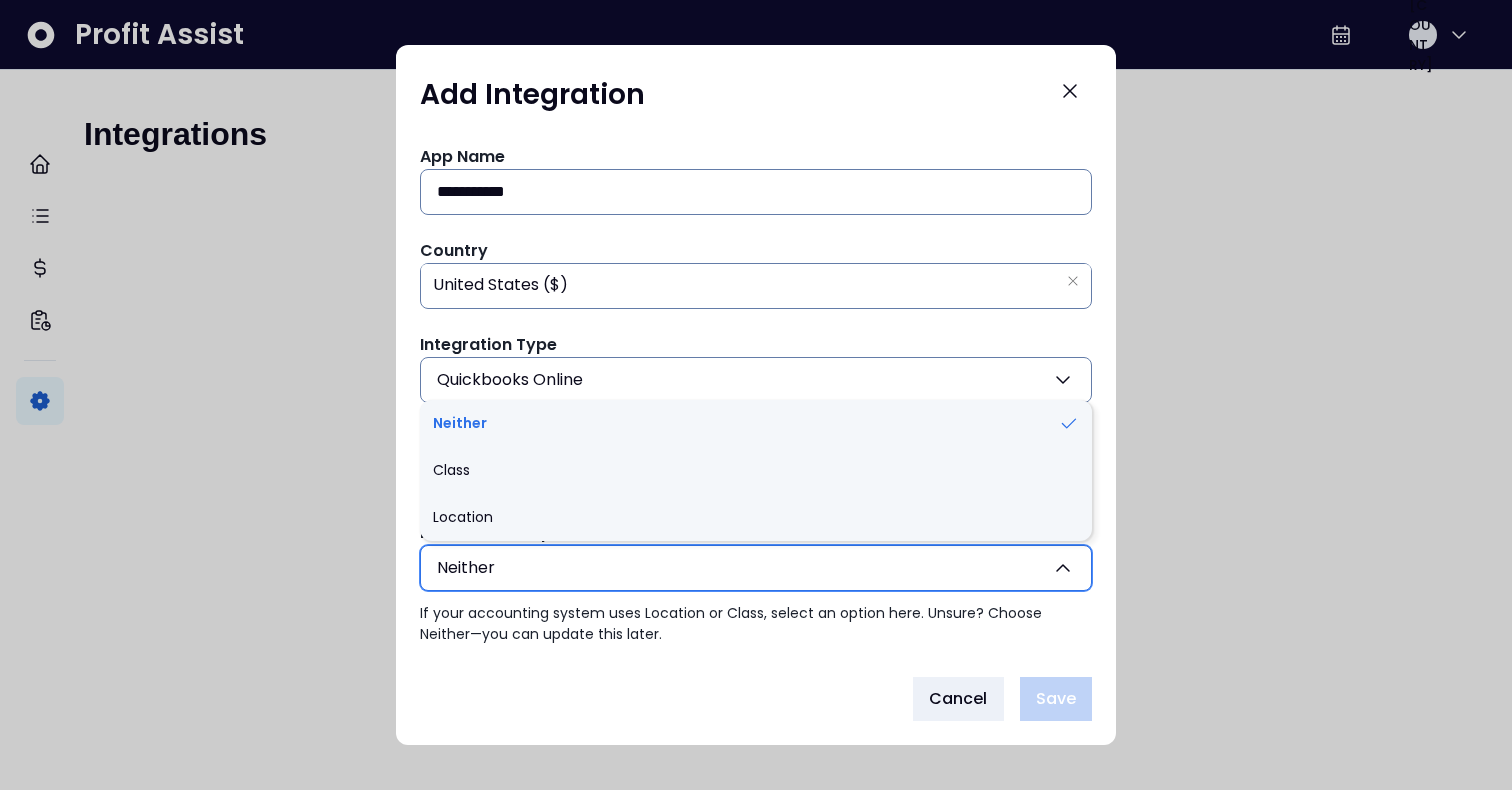 click on "Neither" at bounding box center (756, 568) 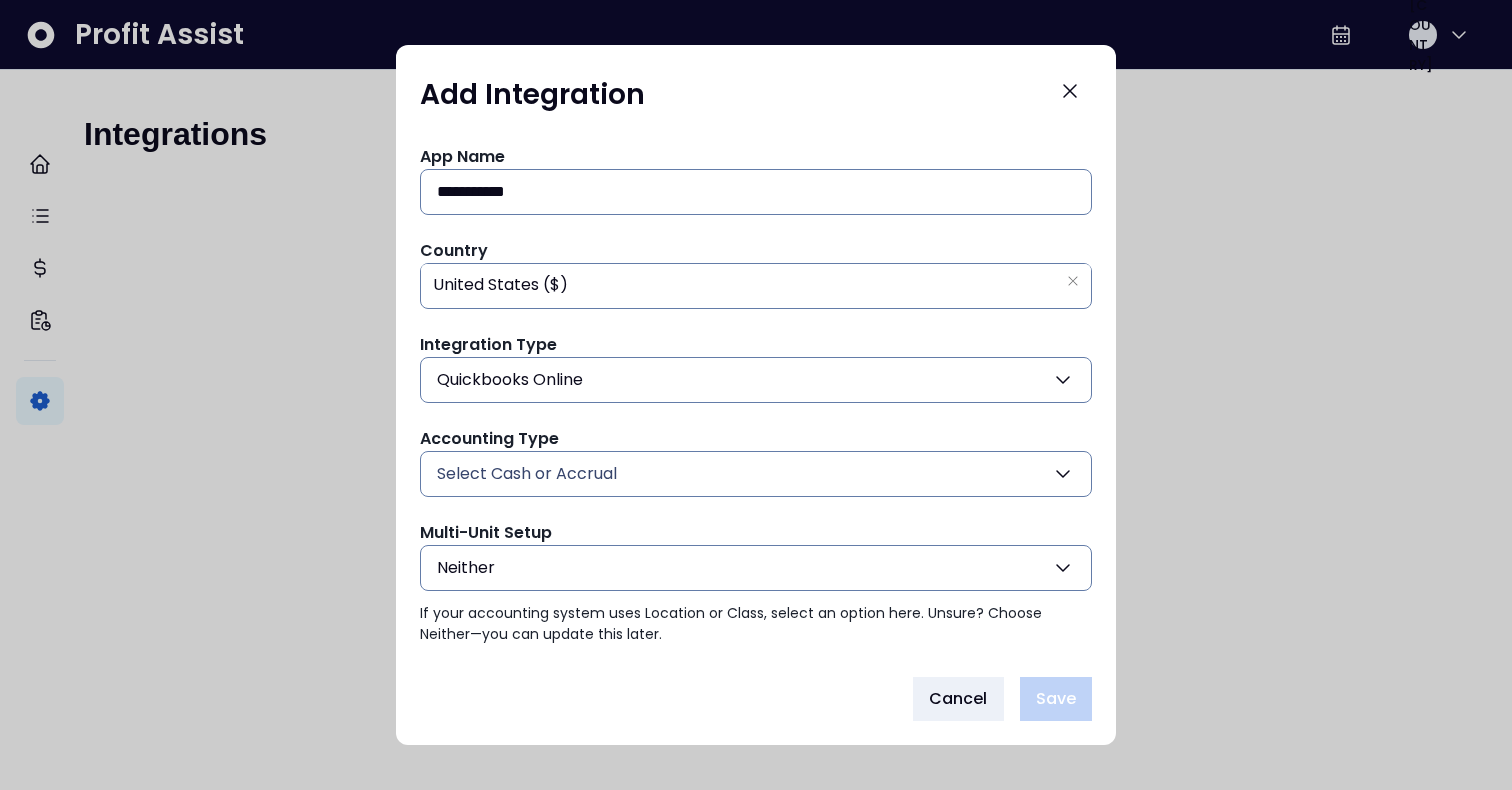 click on "Select Cash or Accrual" at bounding box center [756, 474] 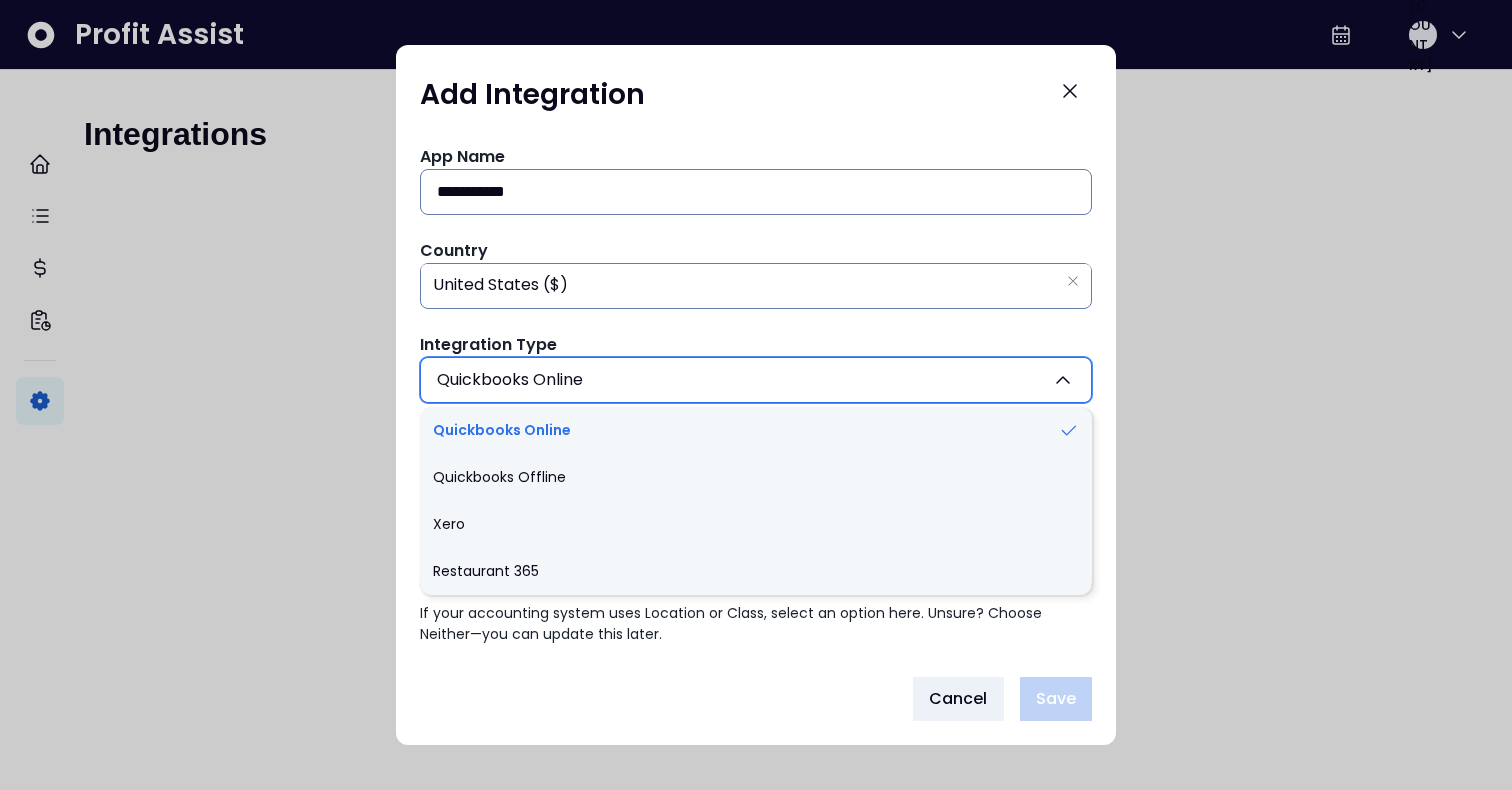 click on "Quickbooks Online" at bounding box center [756, 380] 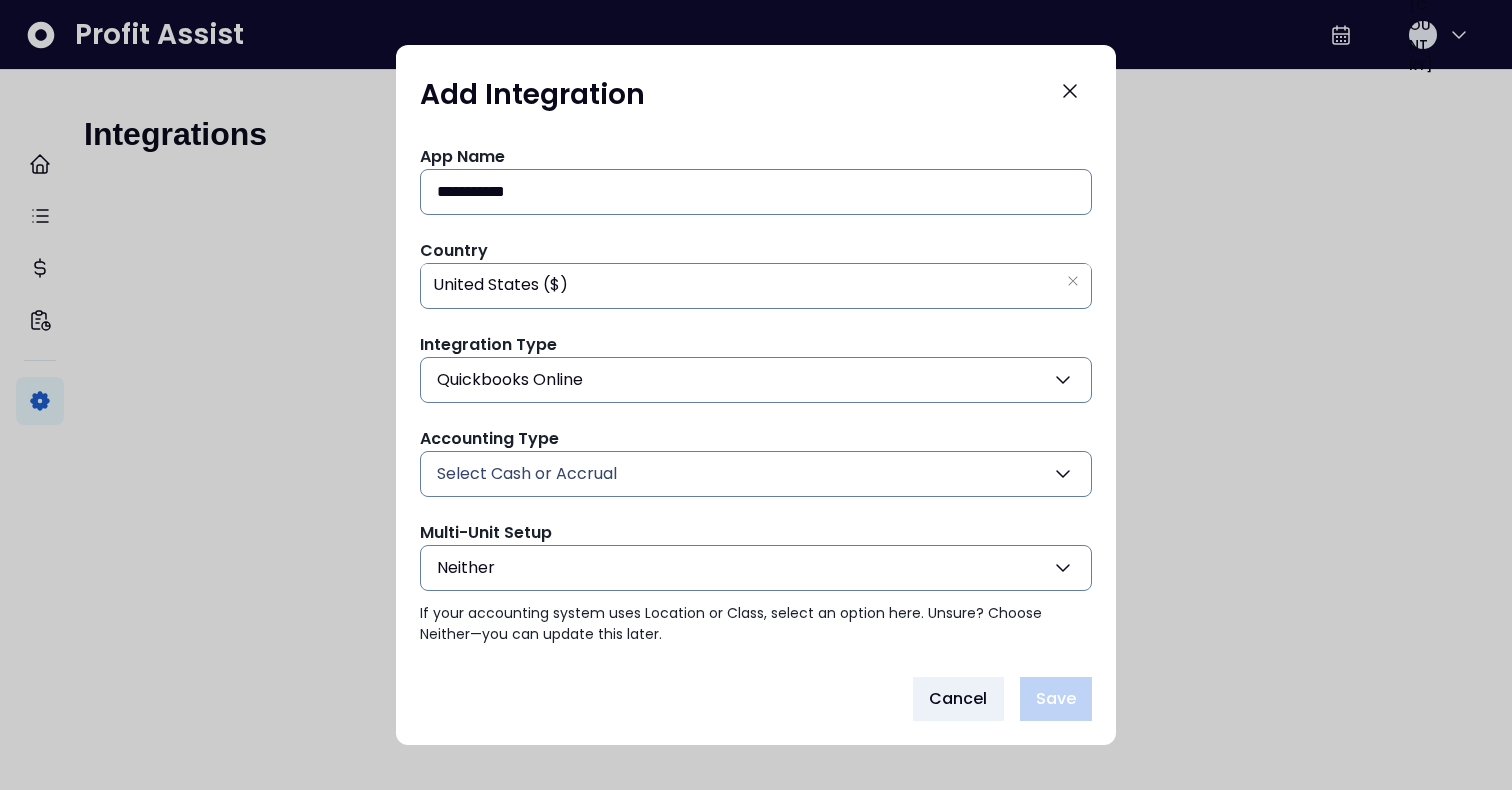 click on "Select Cash or Accrual" at bounding box center [756, 474] 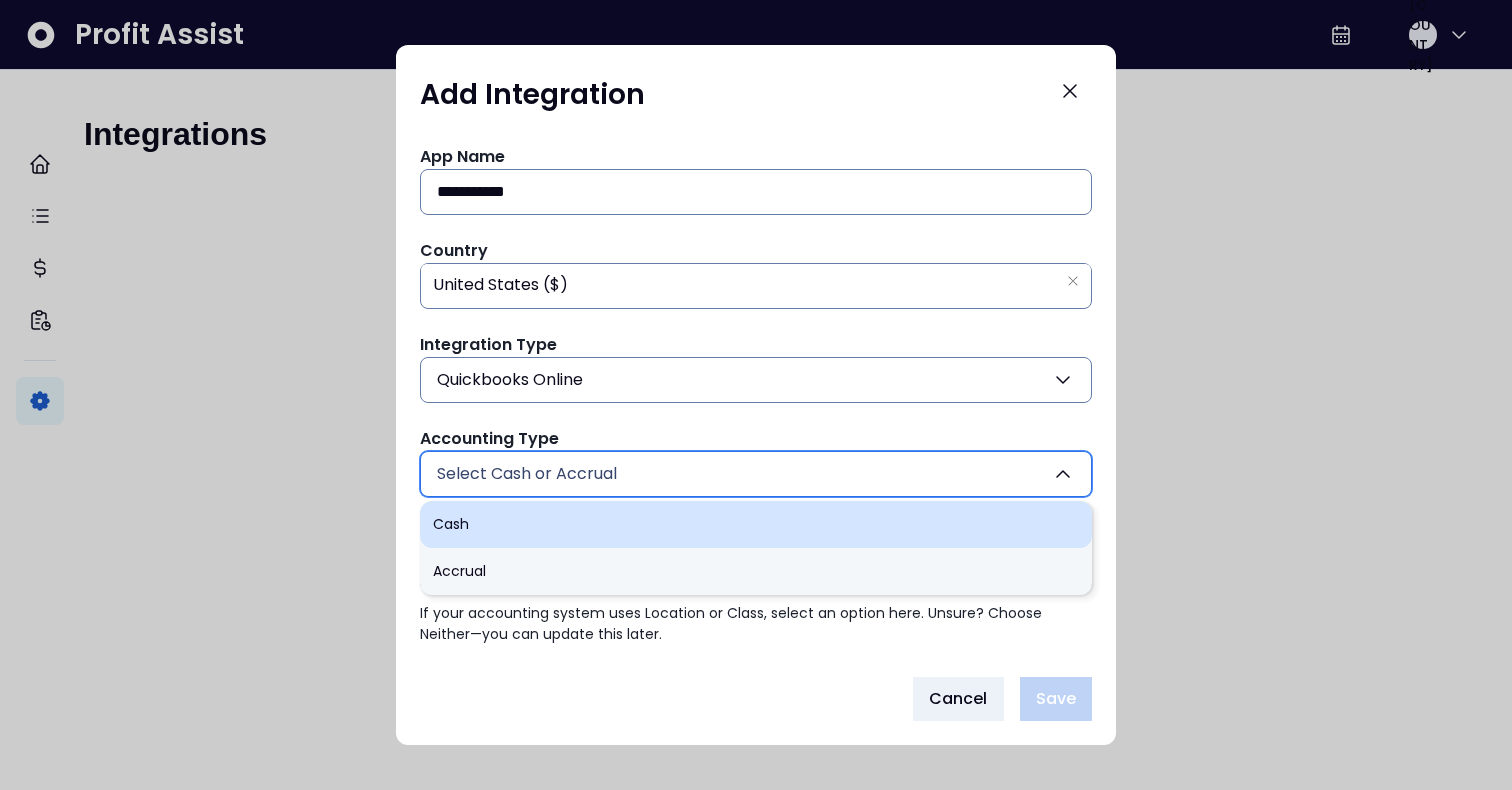 click on "Cash" at bounding box center (756, 524) 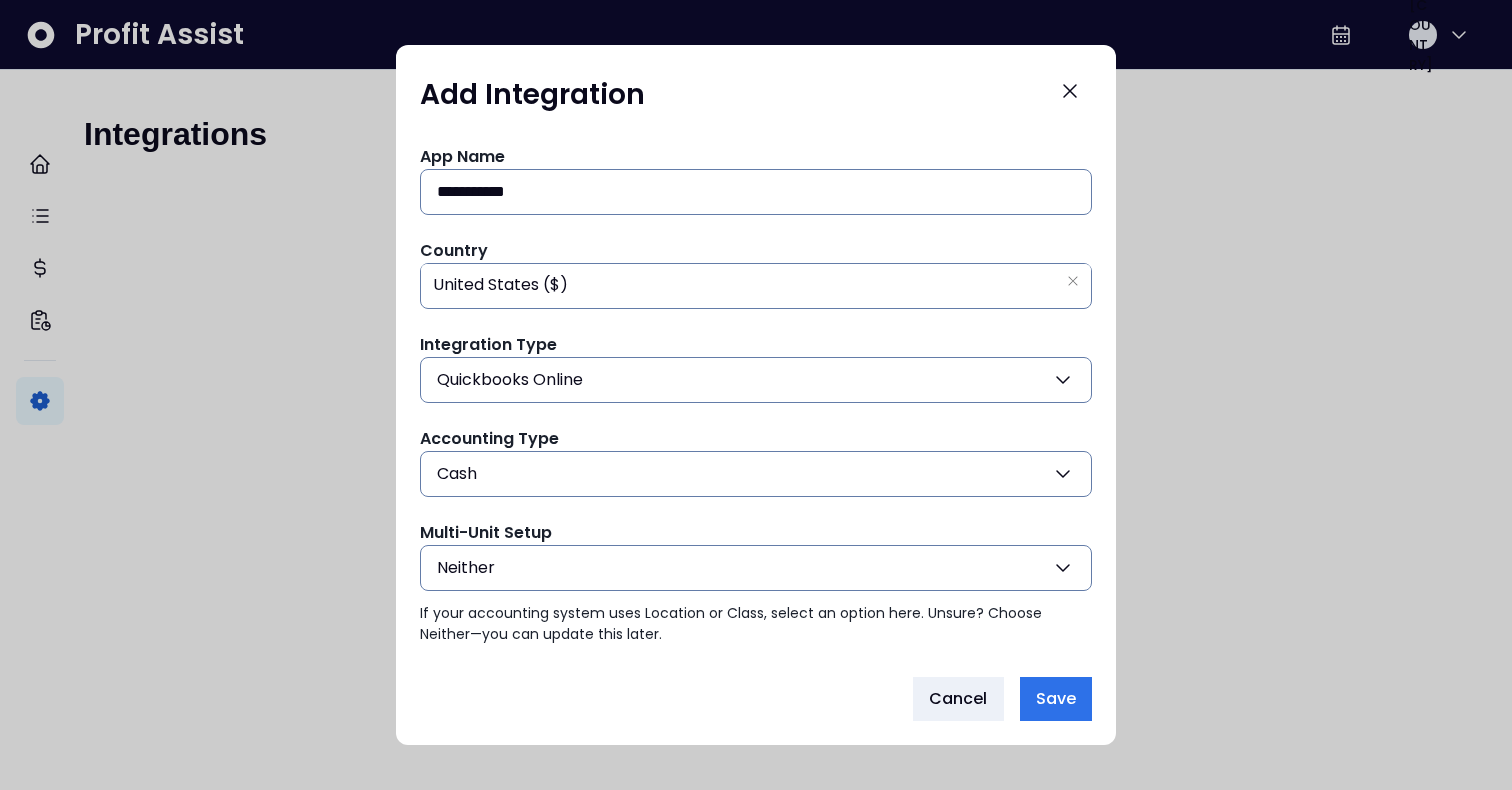 click on "Neither" at bounding box center (756, 568) 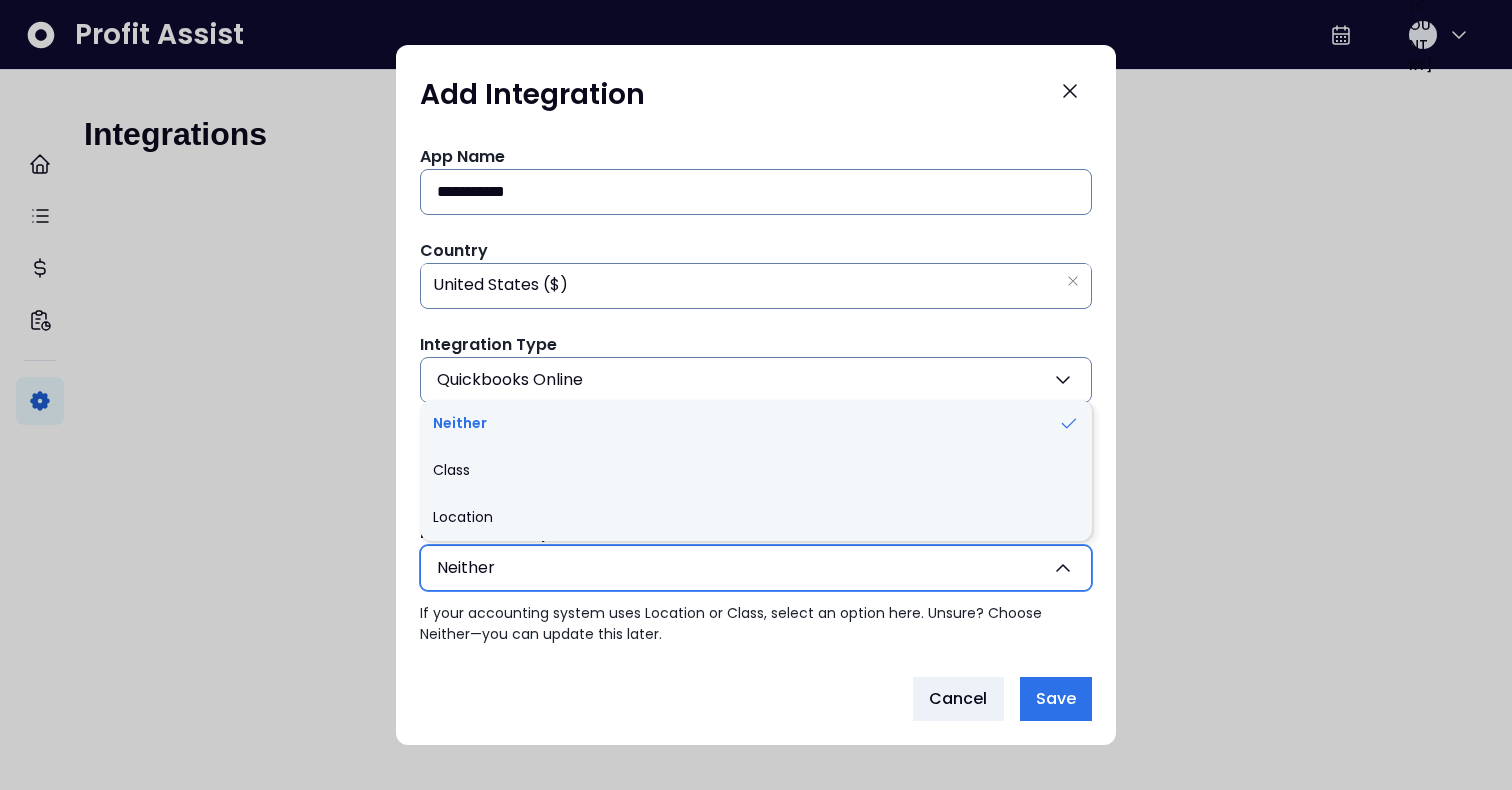 click on "If your accounting system uses Location or Class, select an option here. Unsure? Choose Neither—you can update this later." at bounding box center (756, 624) 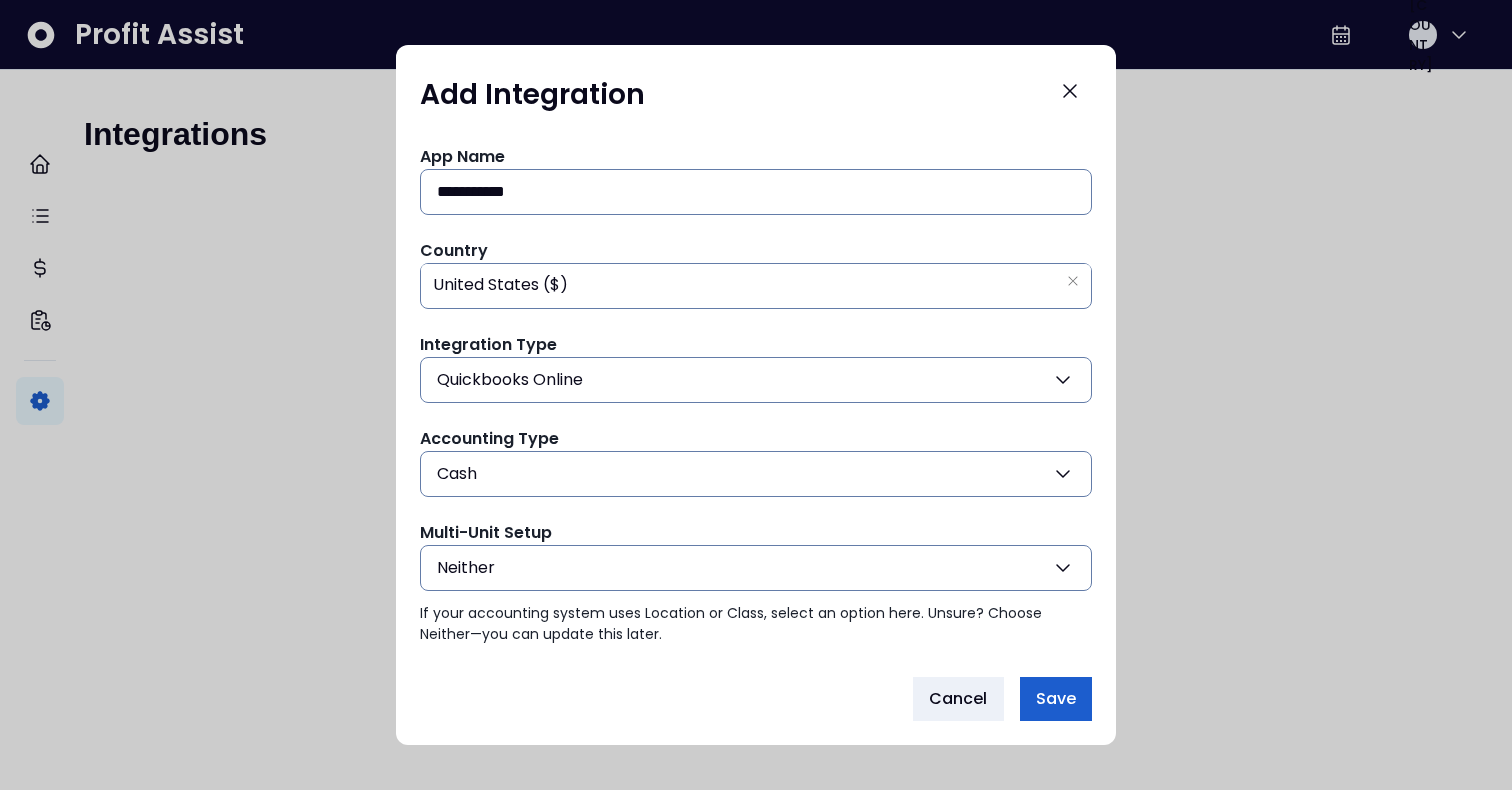 click on "Save" at bounding box center [1056, 699] 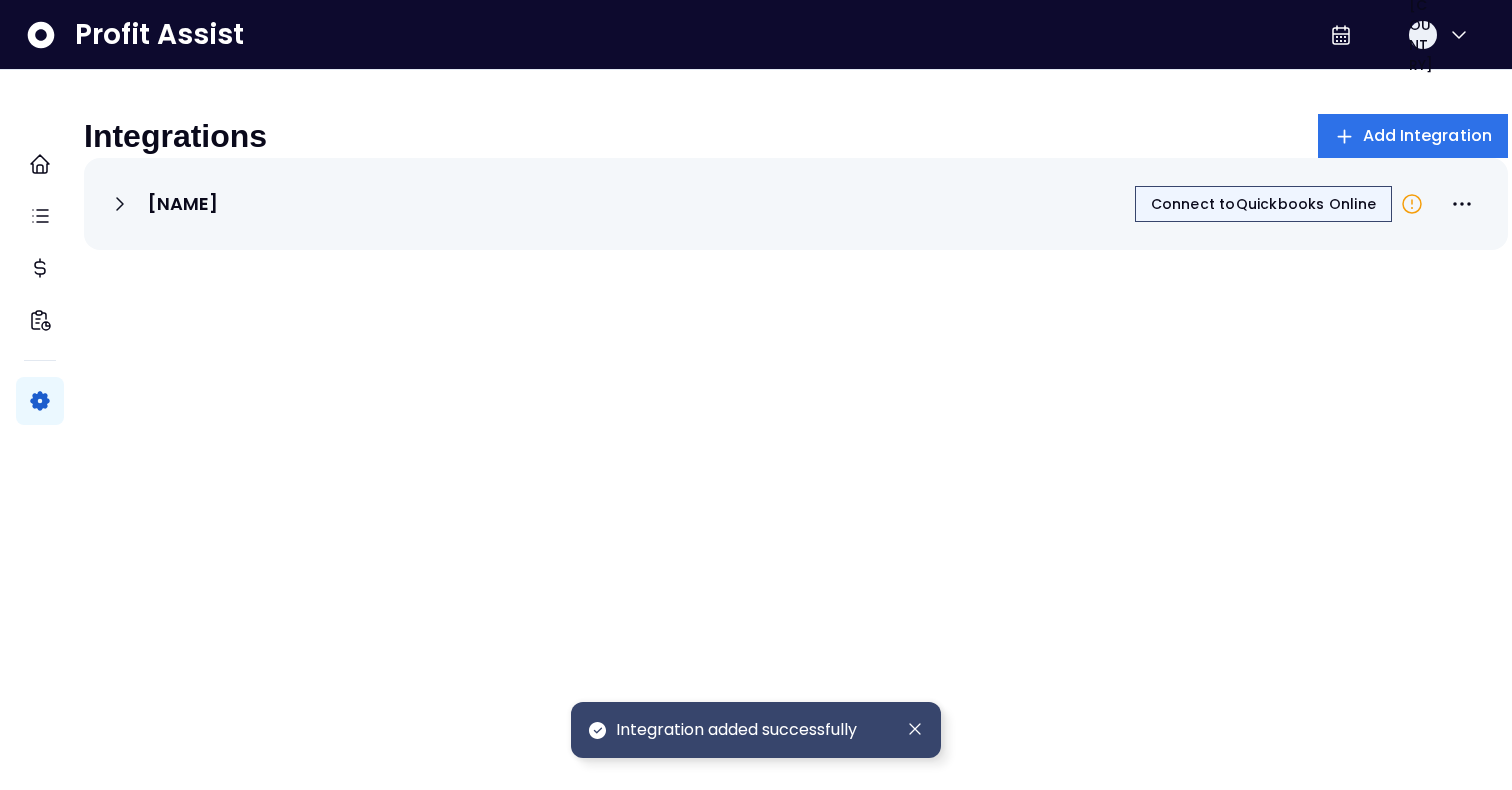 click on "Connect to  Quickbooks Online" at bounding box center (1263, 204) 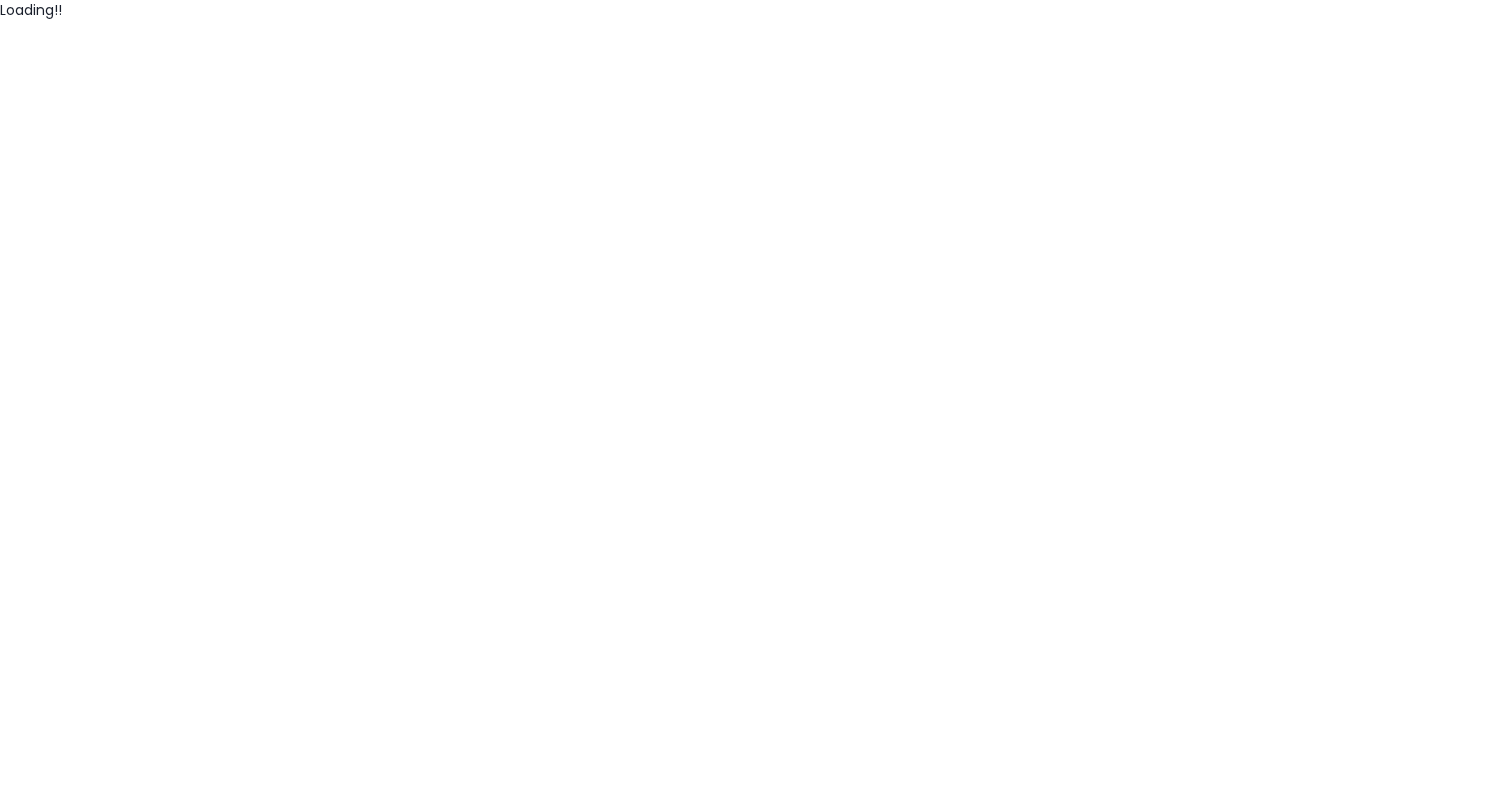 scroll, scrollTop: 0, scrollLeft: 0, axis: both 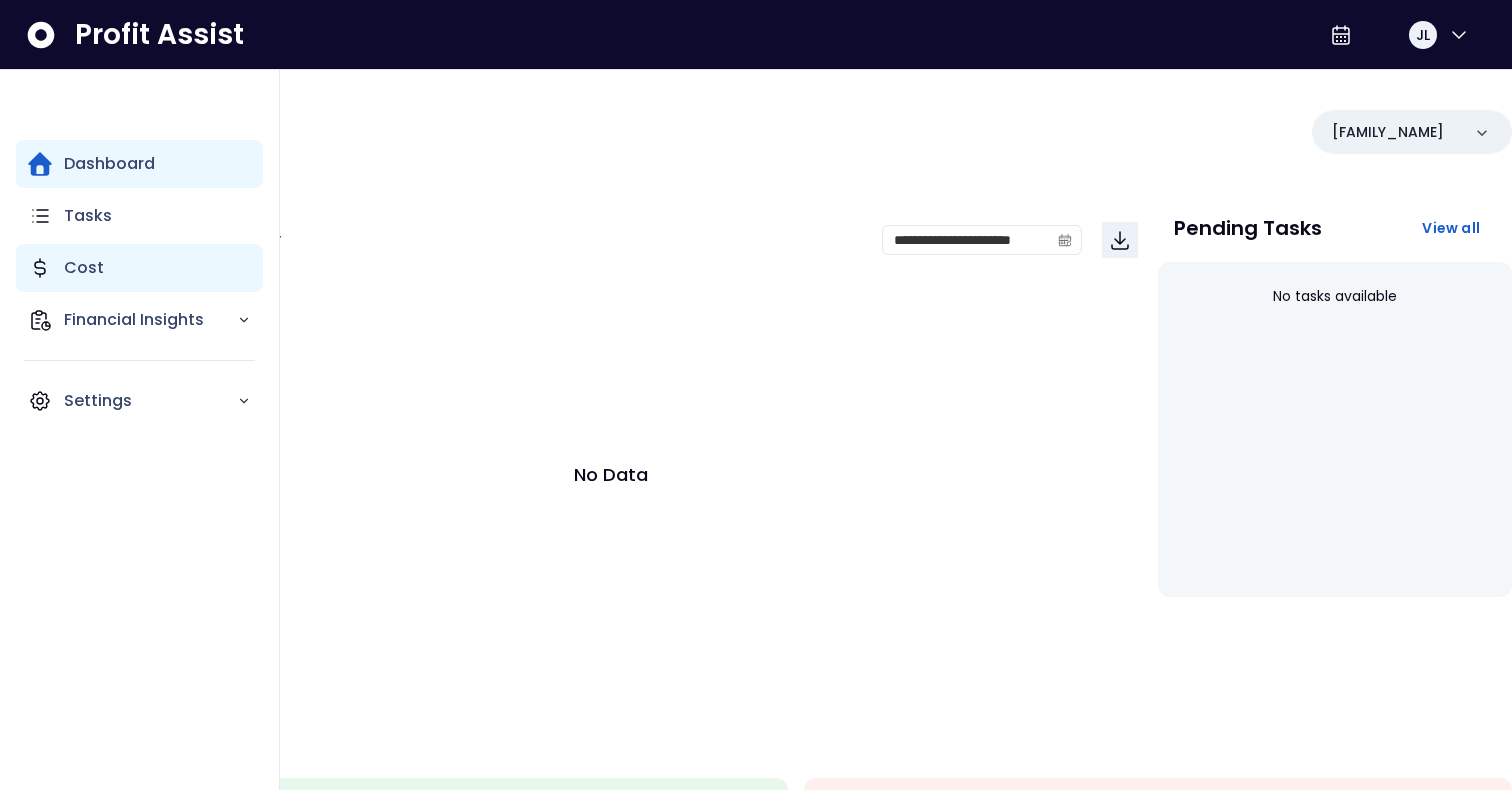 click on "Cost" at bounding box center [88, 216] 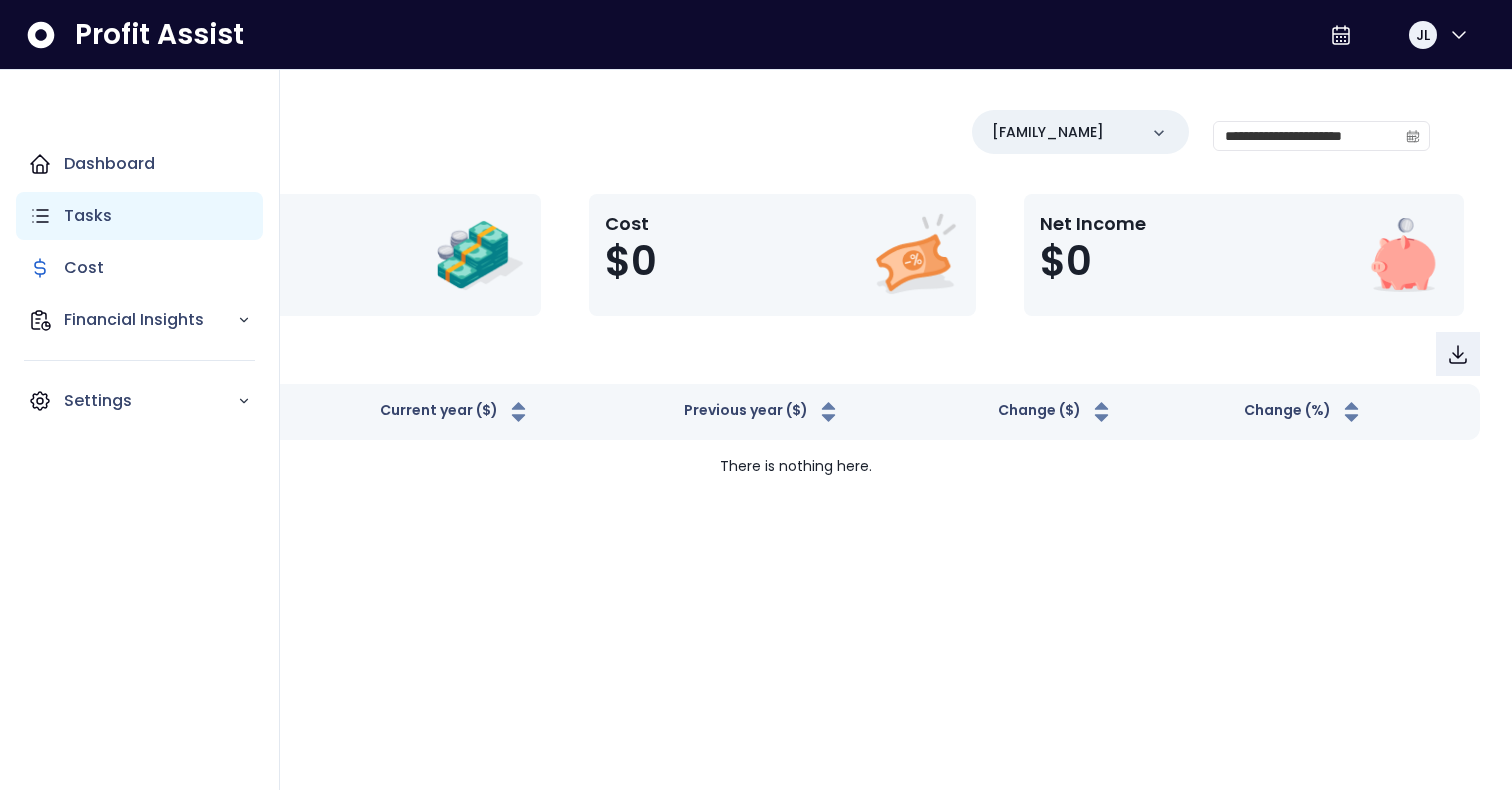 click on "Tasks" at bounding box center [139, 216] 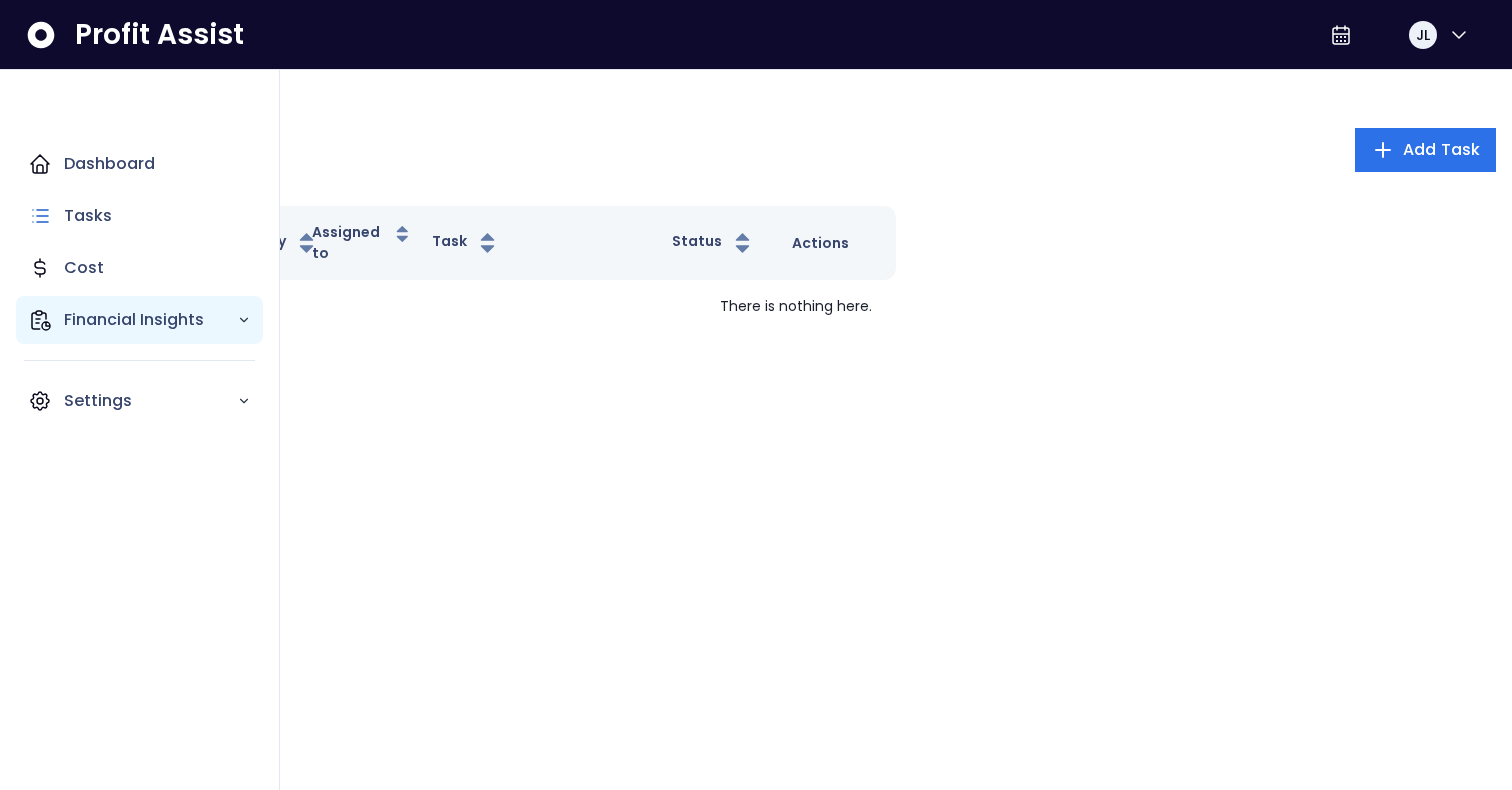 click on "Financial Insights" at bounding box center (139, 320) 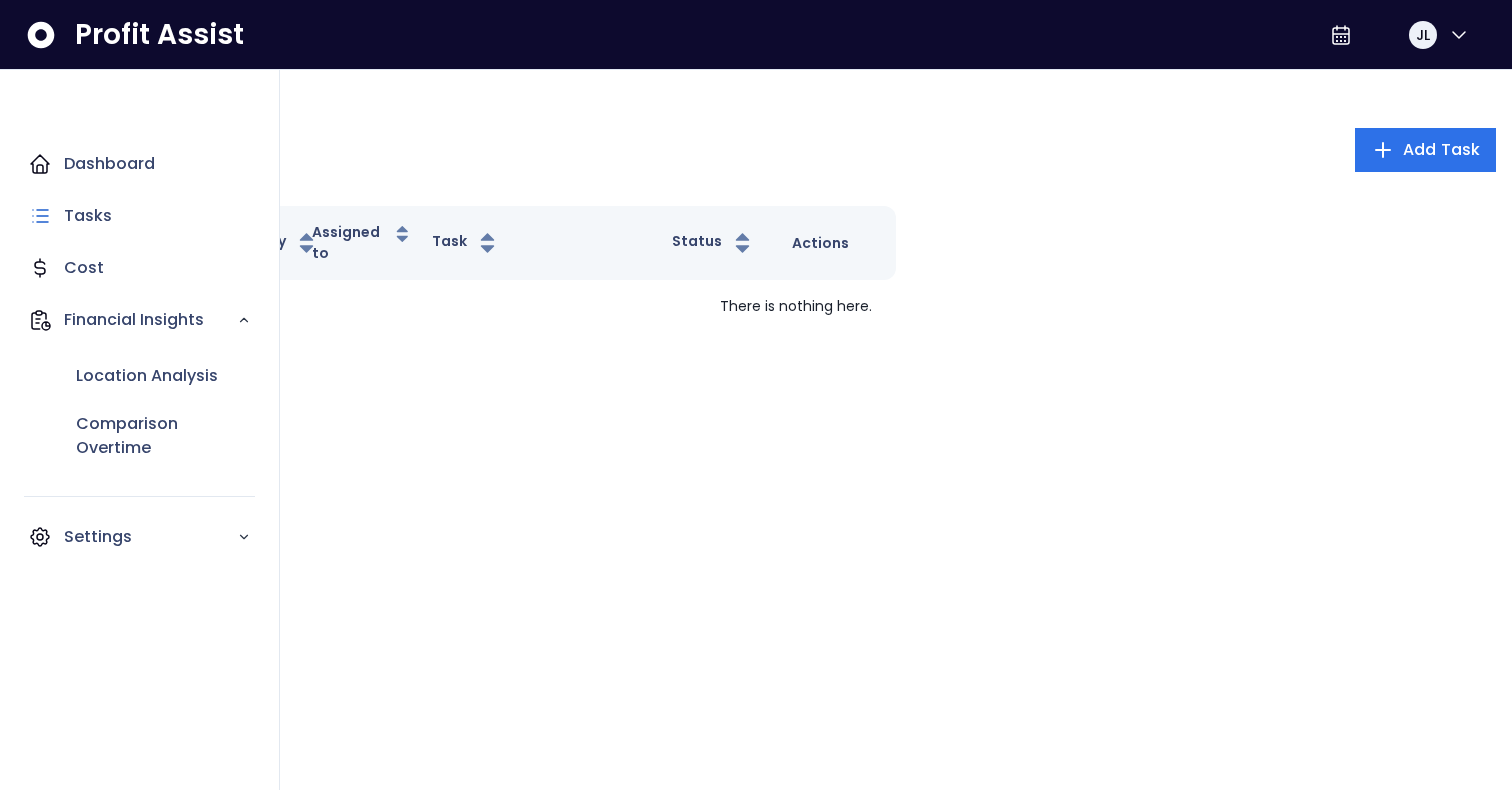 click on "Dashboard Tasks Cost Financial Insights Location Analysis Comparison Overtime Settings" at bounding box center (139, 350) 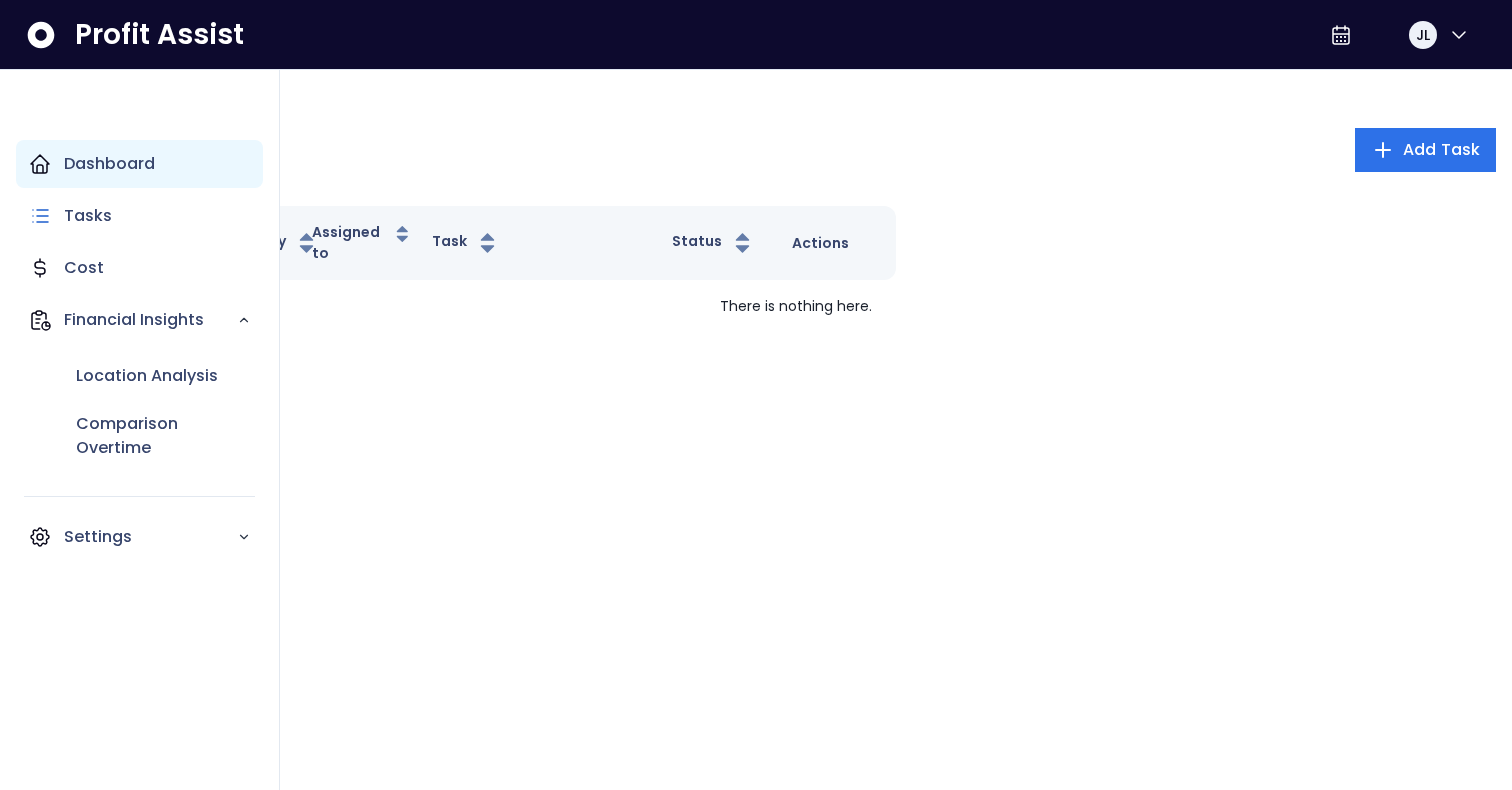 click on "Dashboard" at bounding box center (109, 164) 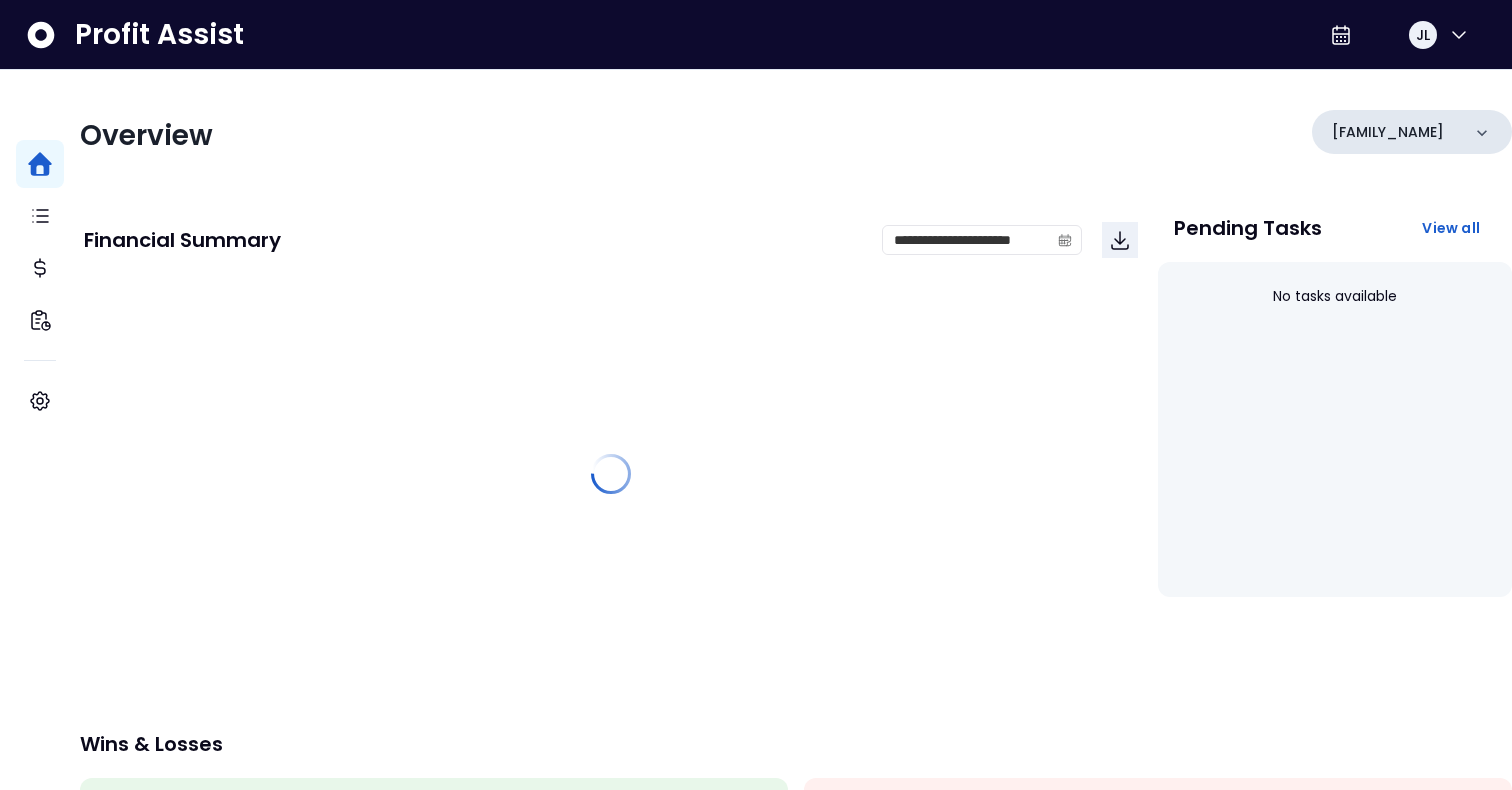 click on "[FAMILY_NAME]" at bounding box center (1412, 132) 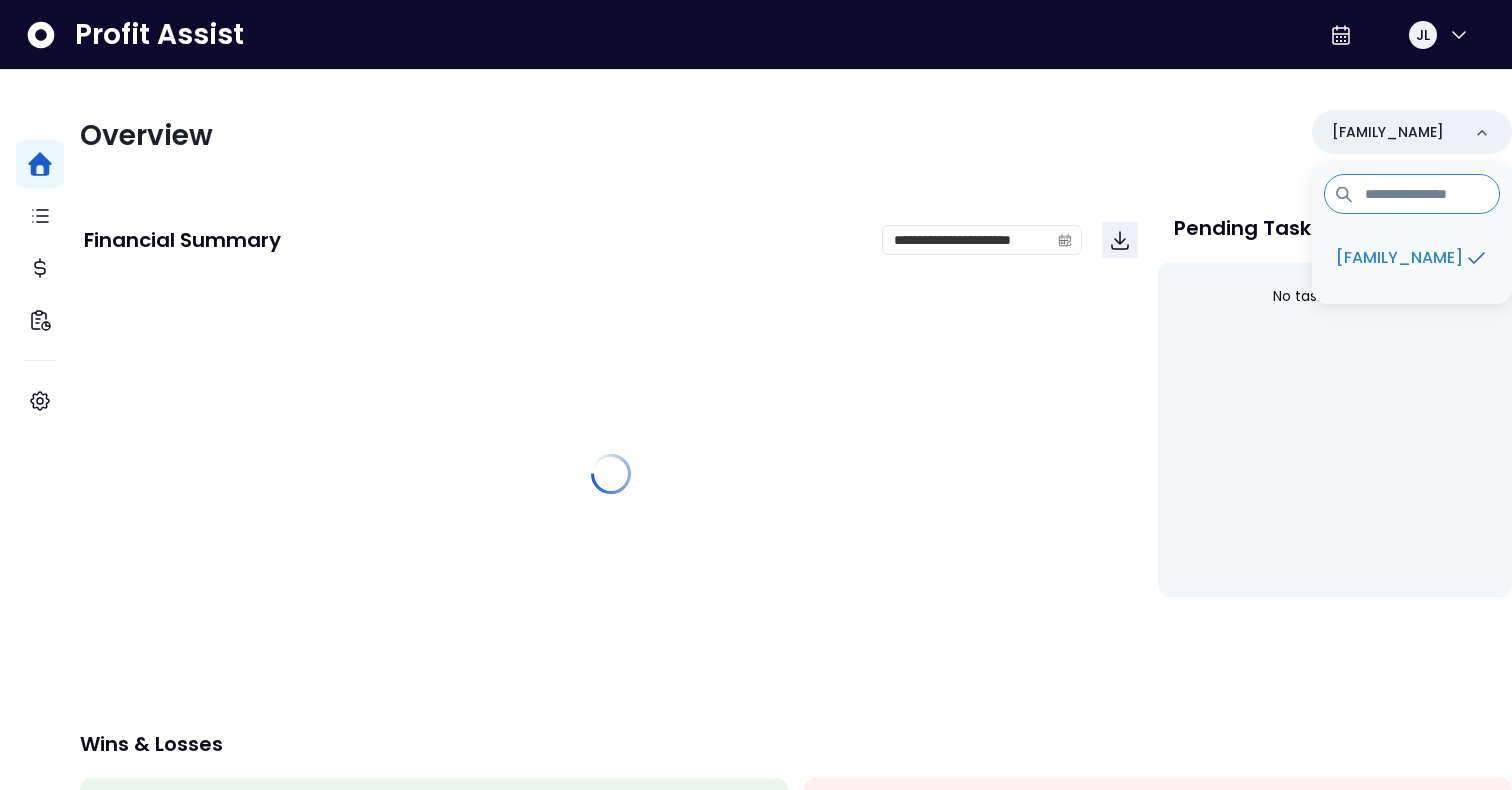 click on "**********" at bounding box center (796, 480) 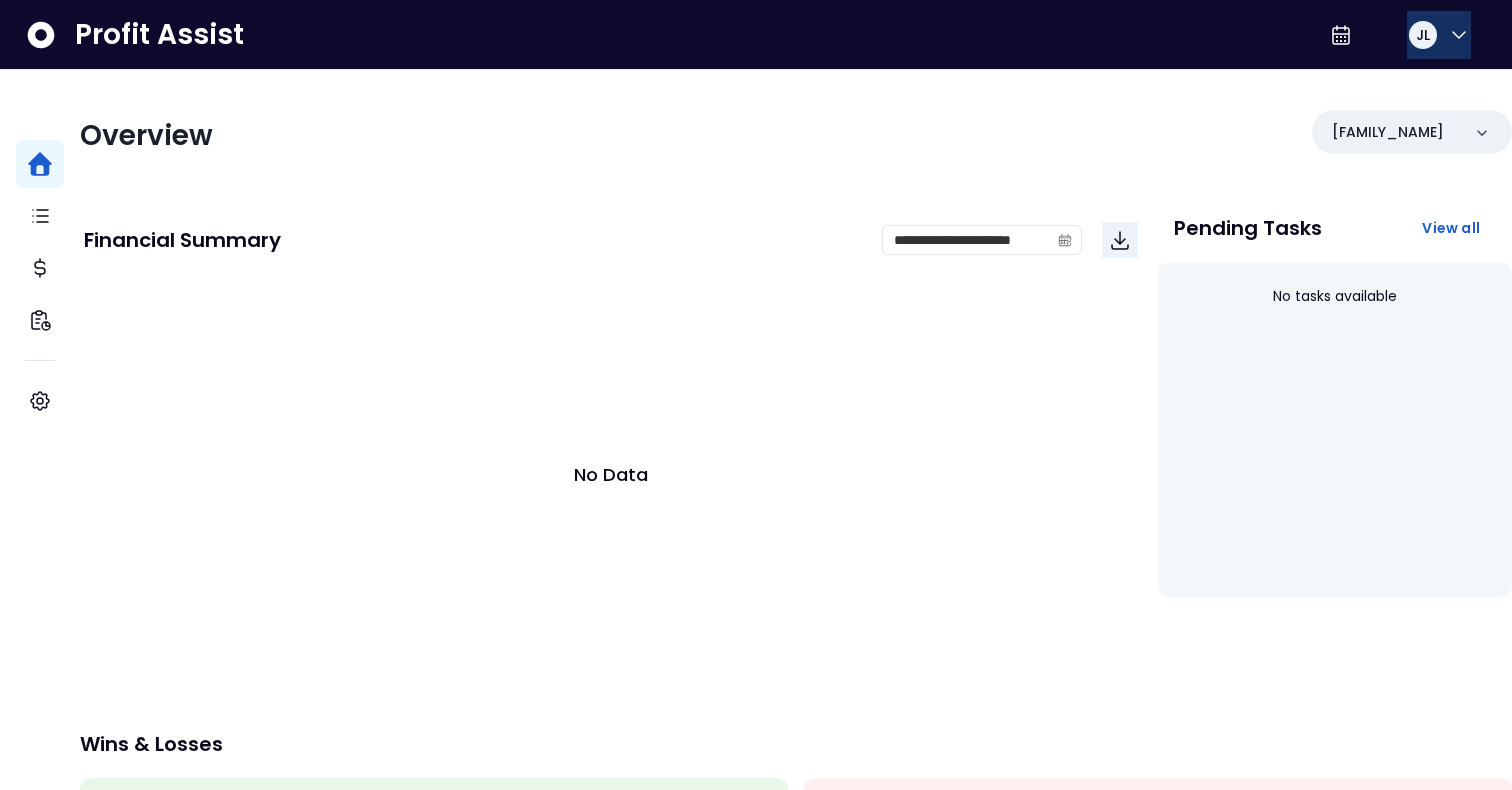 click on "JL" at bounding box center [1439, 35] 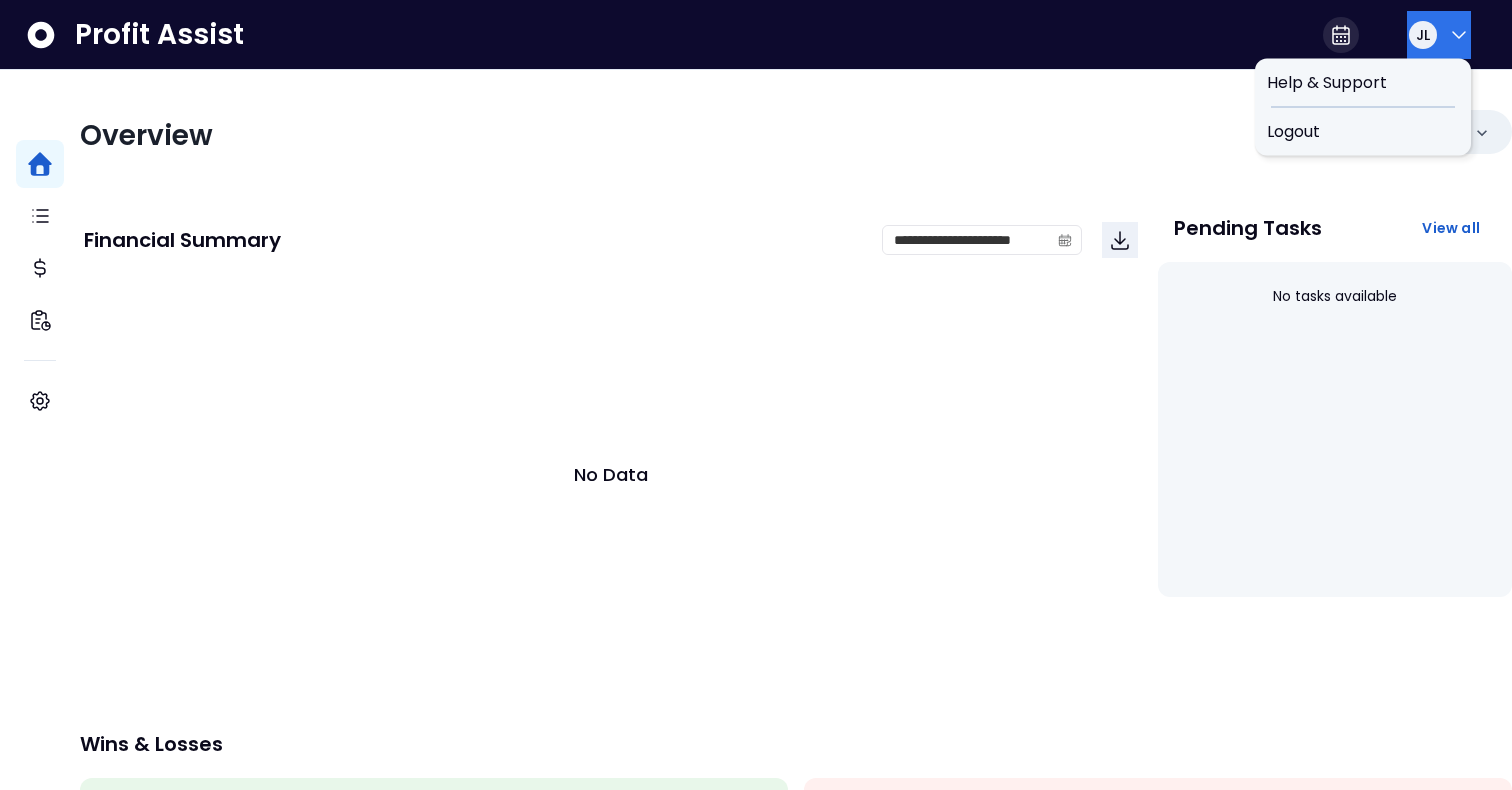 click at bounding box center [1341, 35] 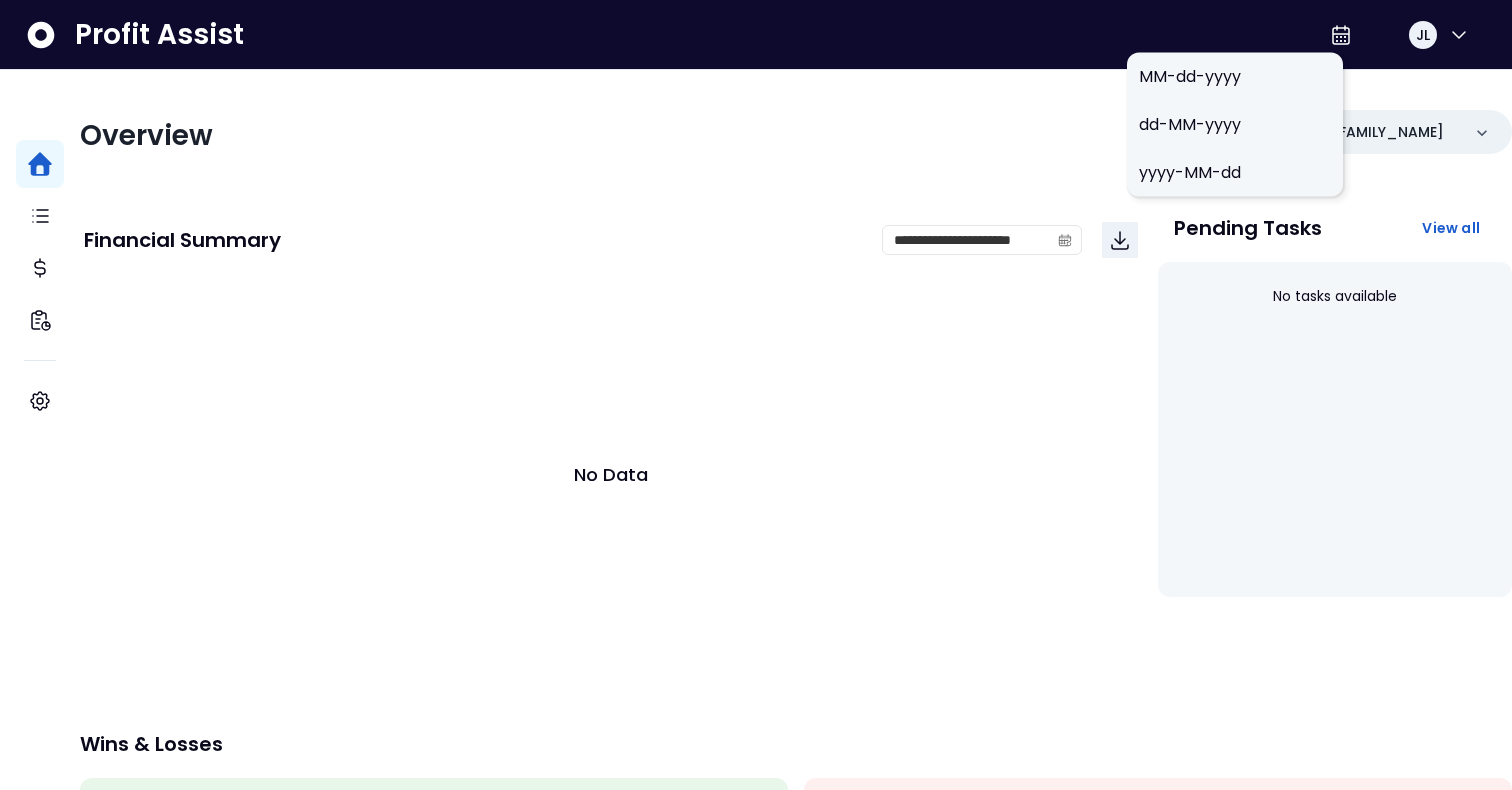 click on "Overview [FAMILY_NAME]" at bounding box center [796, 136] 